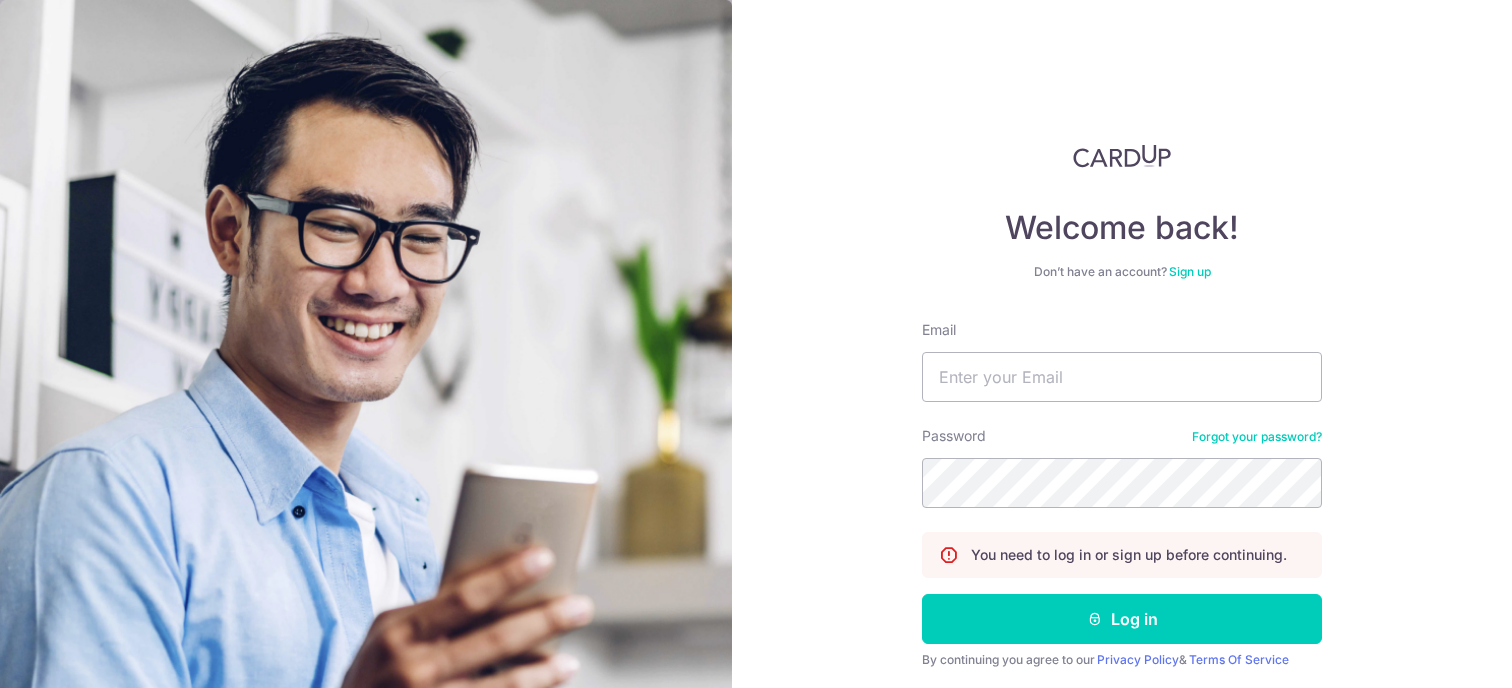 scroll, scrollTop: 0, scrollLeft: 0, axis: both 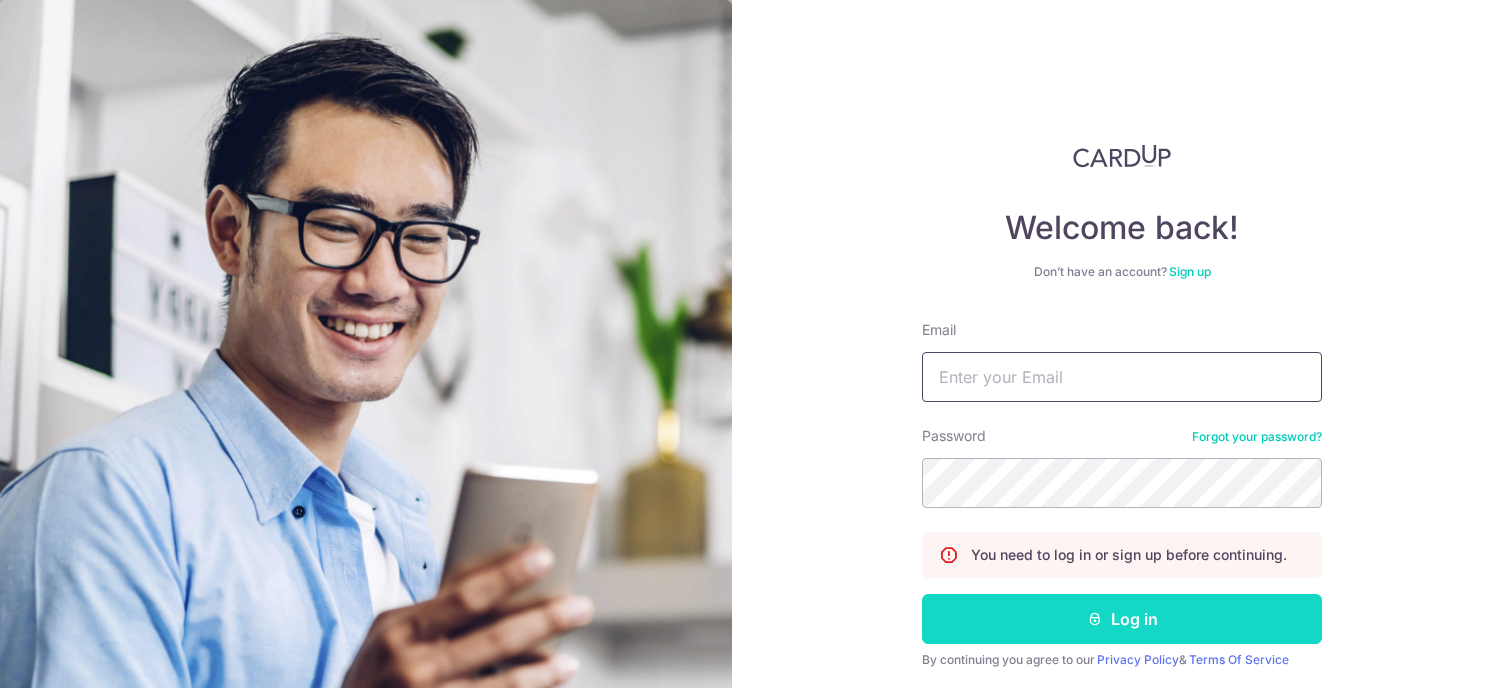 type on "suesllee@yahoo.com" 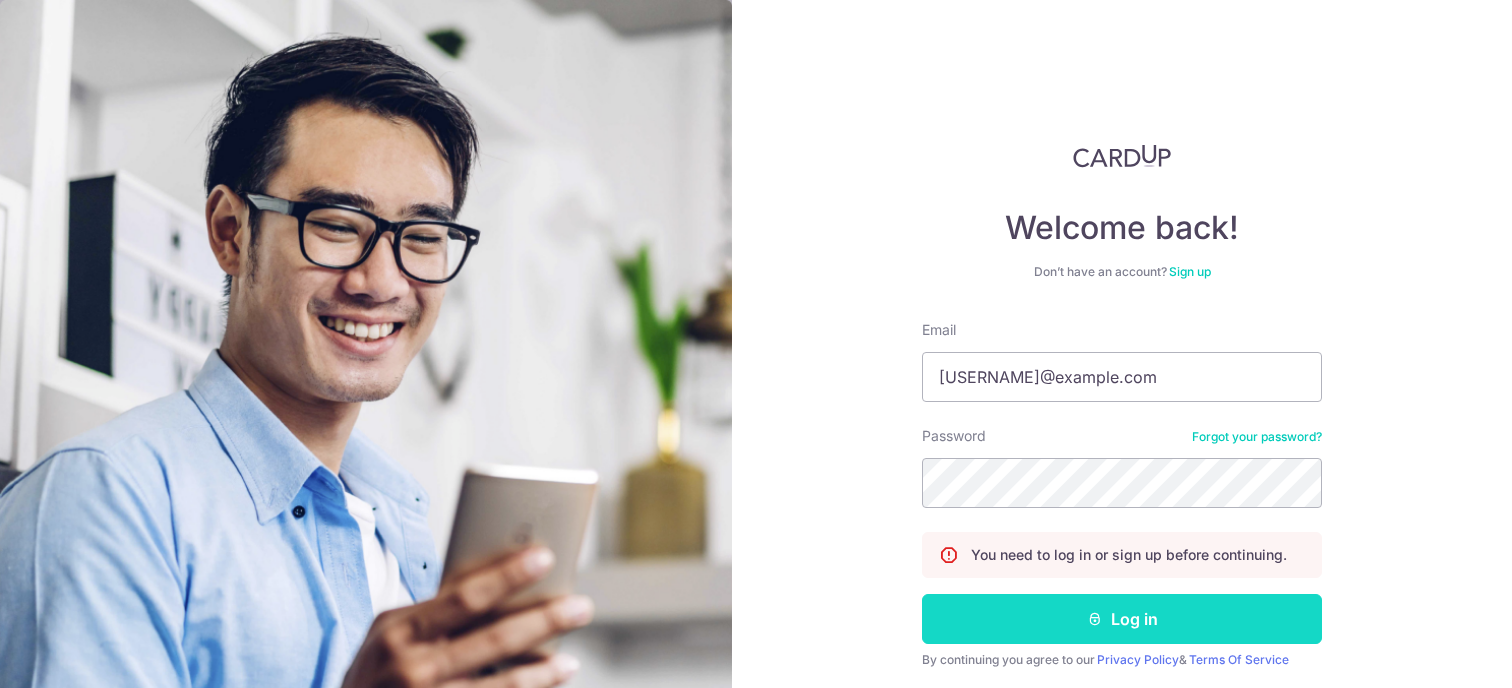click on "Log in" at bounding box center [1122, 619] 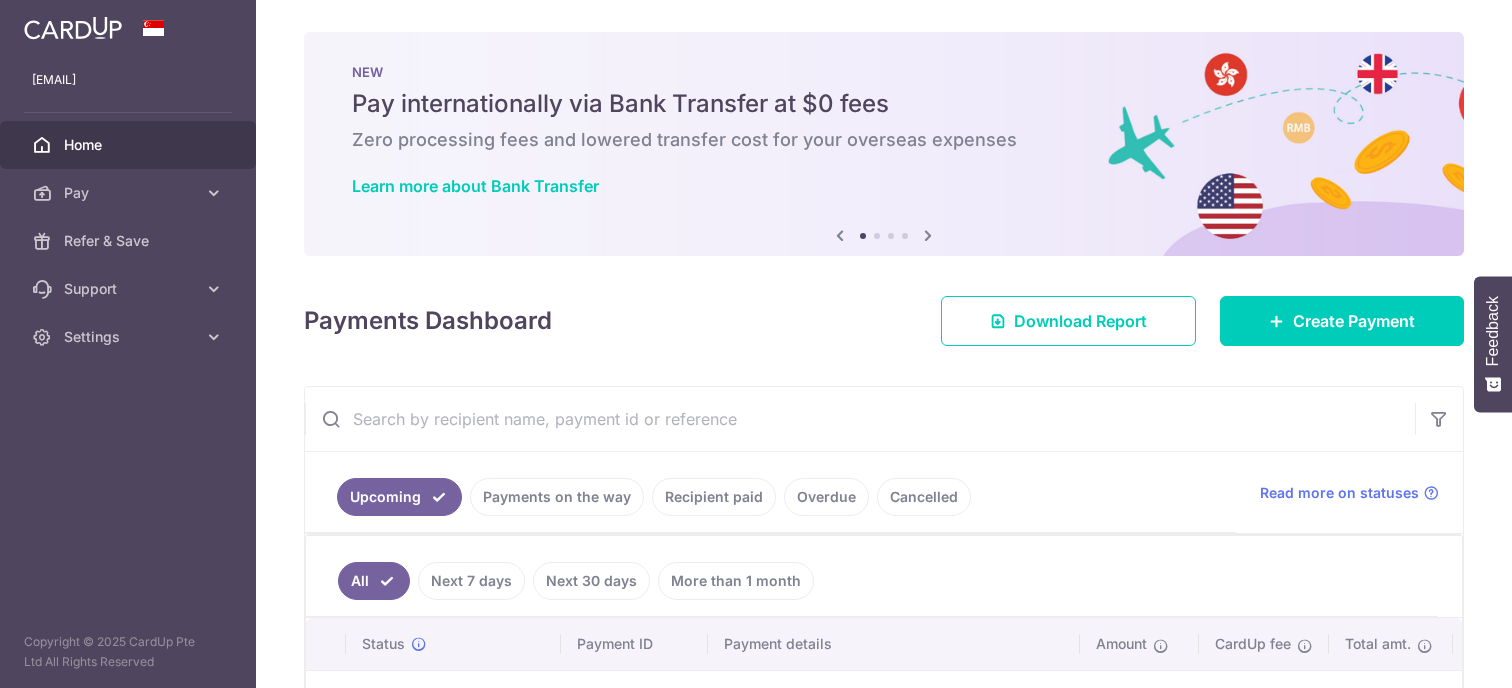 scroll, scrollTop: 0, scrollLeft: 0, axis: both 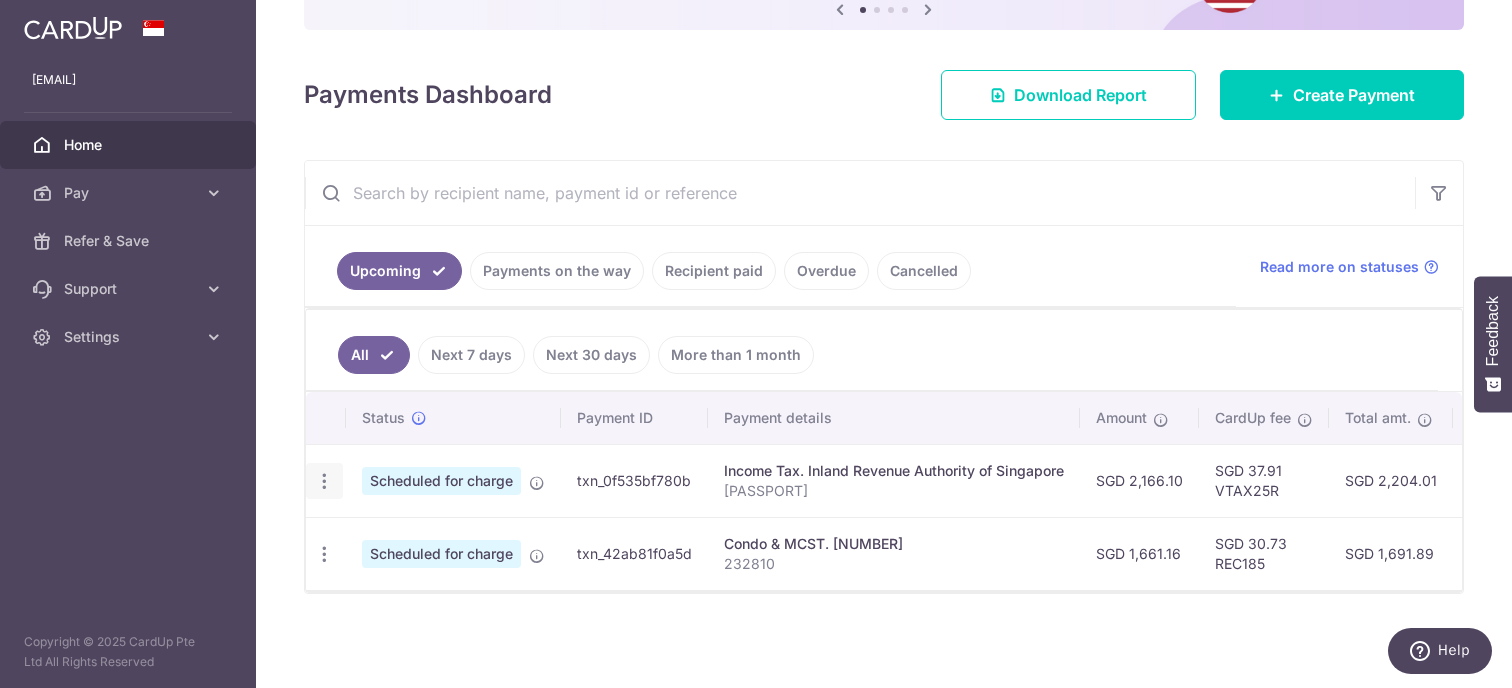 click at bounding box center [324, 481] 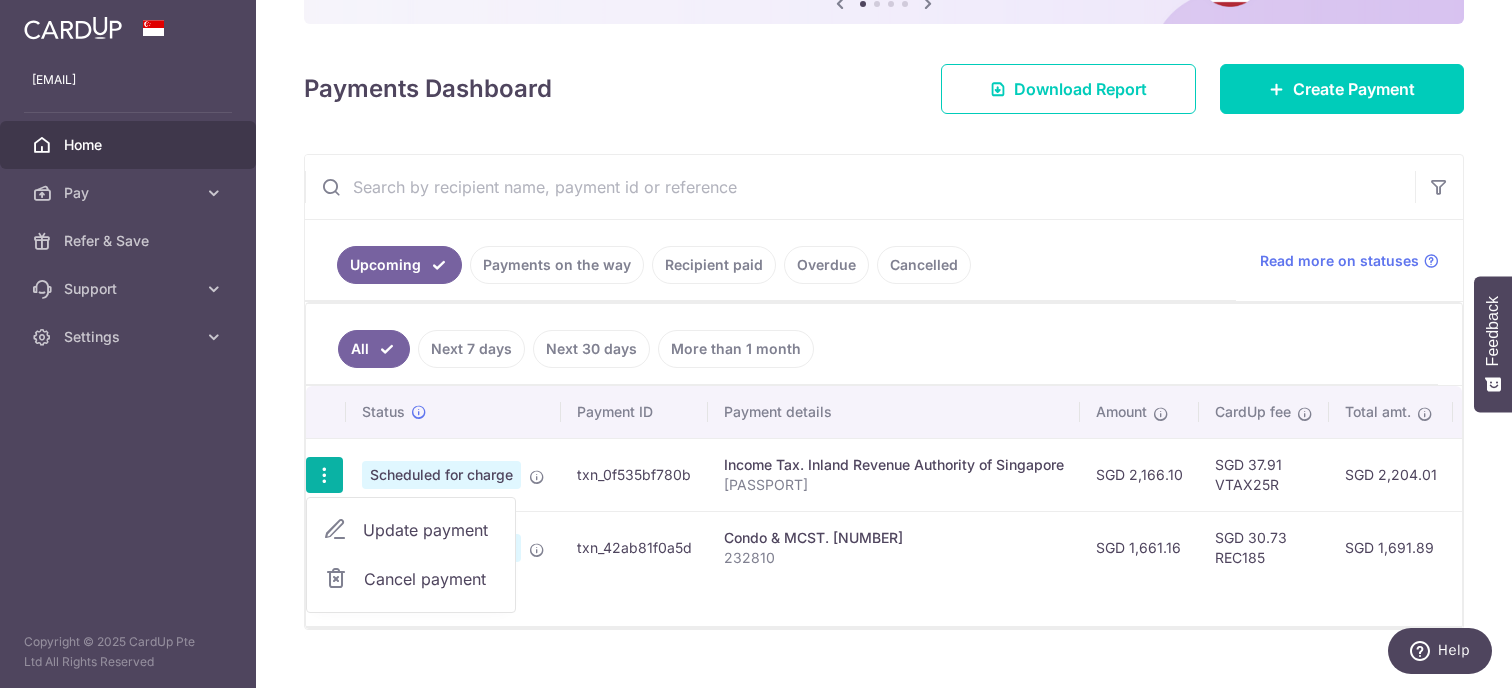 click on "Update payment" at bounding box center [431, 530] 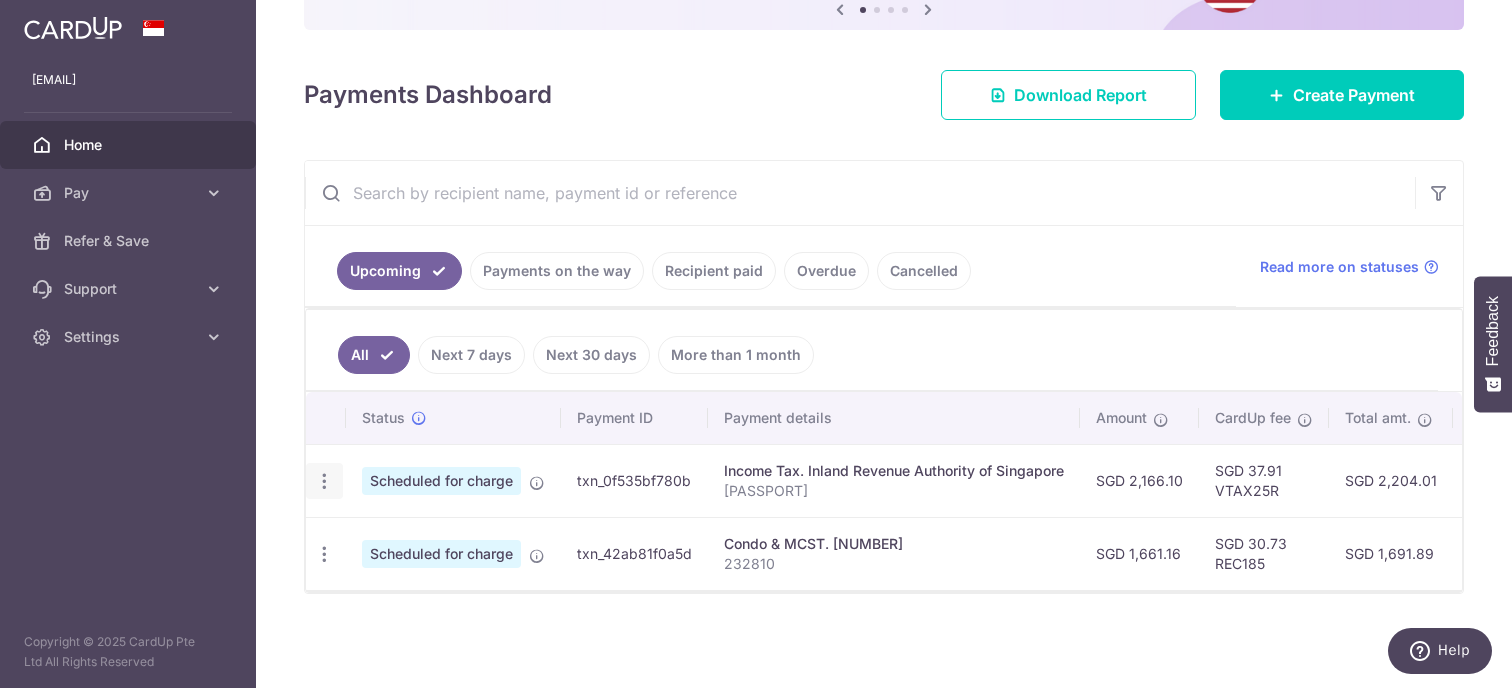 radio on "true" 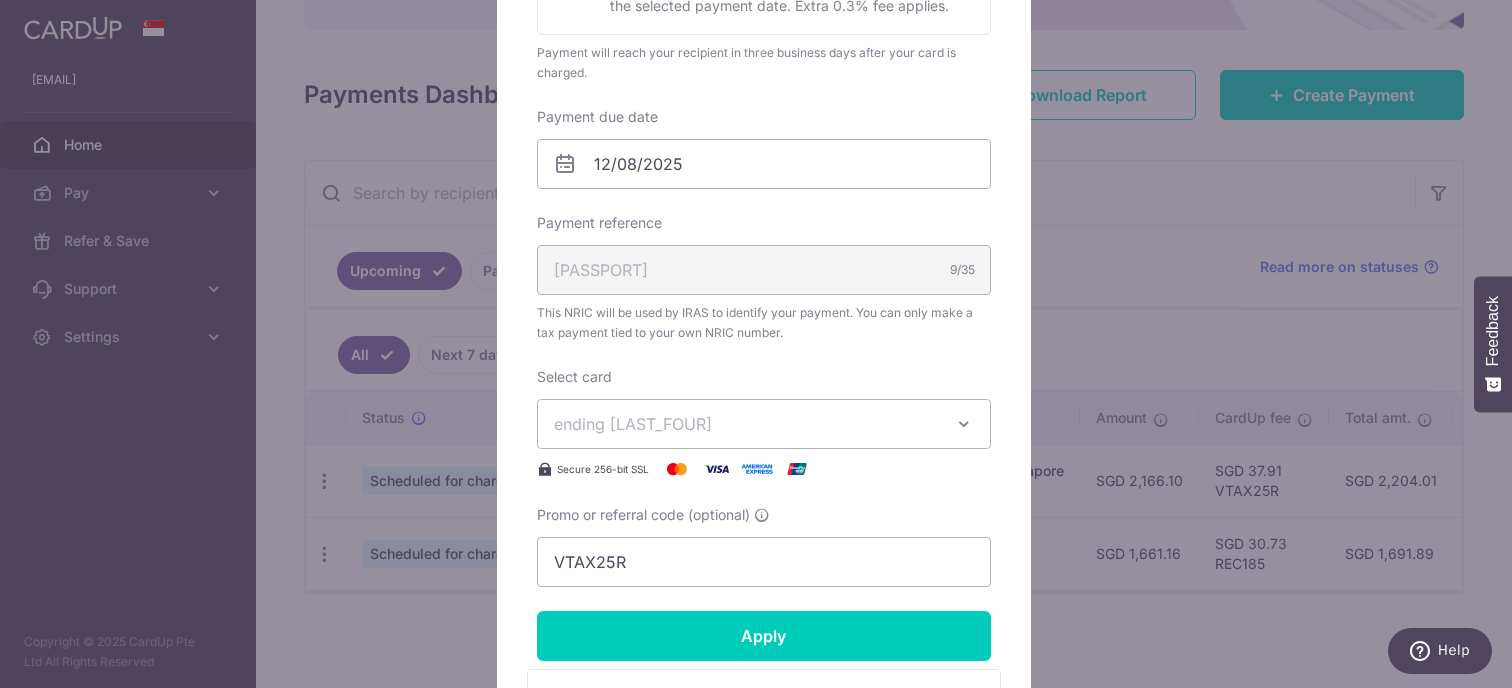 scroll, scrollTop: 700, scrollLeft: 0, axis: vertical 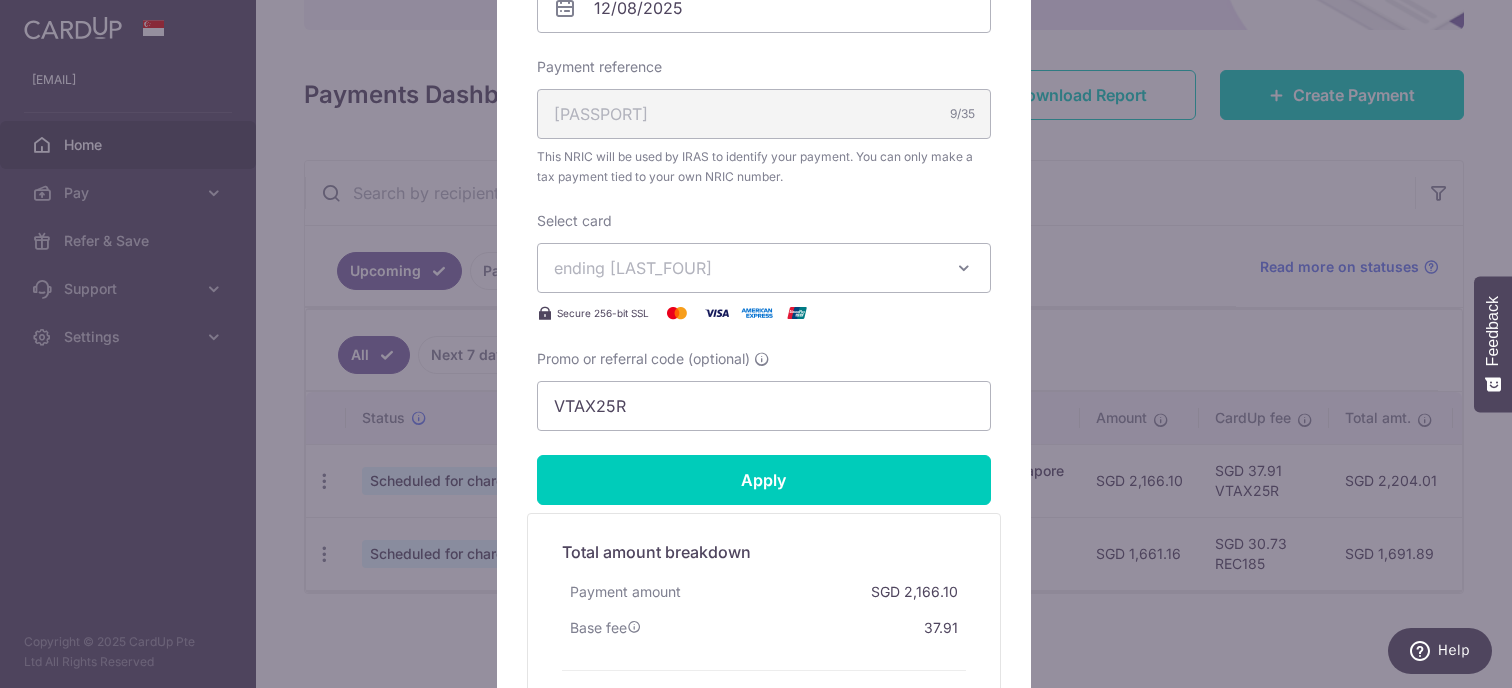 click on "Edit payment
By clicking apply,  you will make changes to all   payments to  Inland Revenue Authority of Singapore  scheduled from
.
By clicking below, you confirm you are editing this payment to  Inland Revenue Authority of Singapore  on
12/08/2025 .
2,166.10" at bounding box center (756, 344) 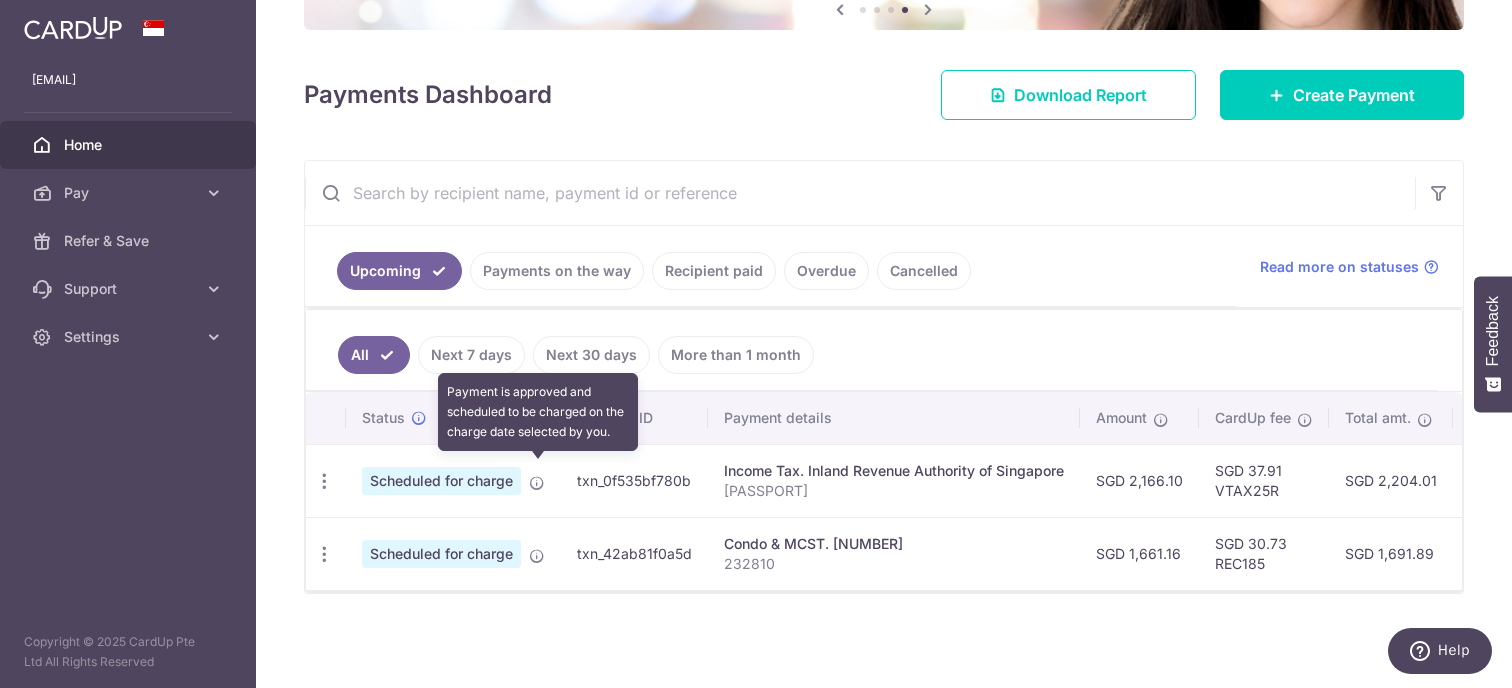 click at bounding box center (537, 483) 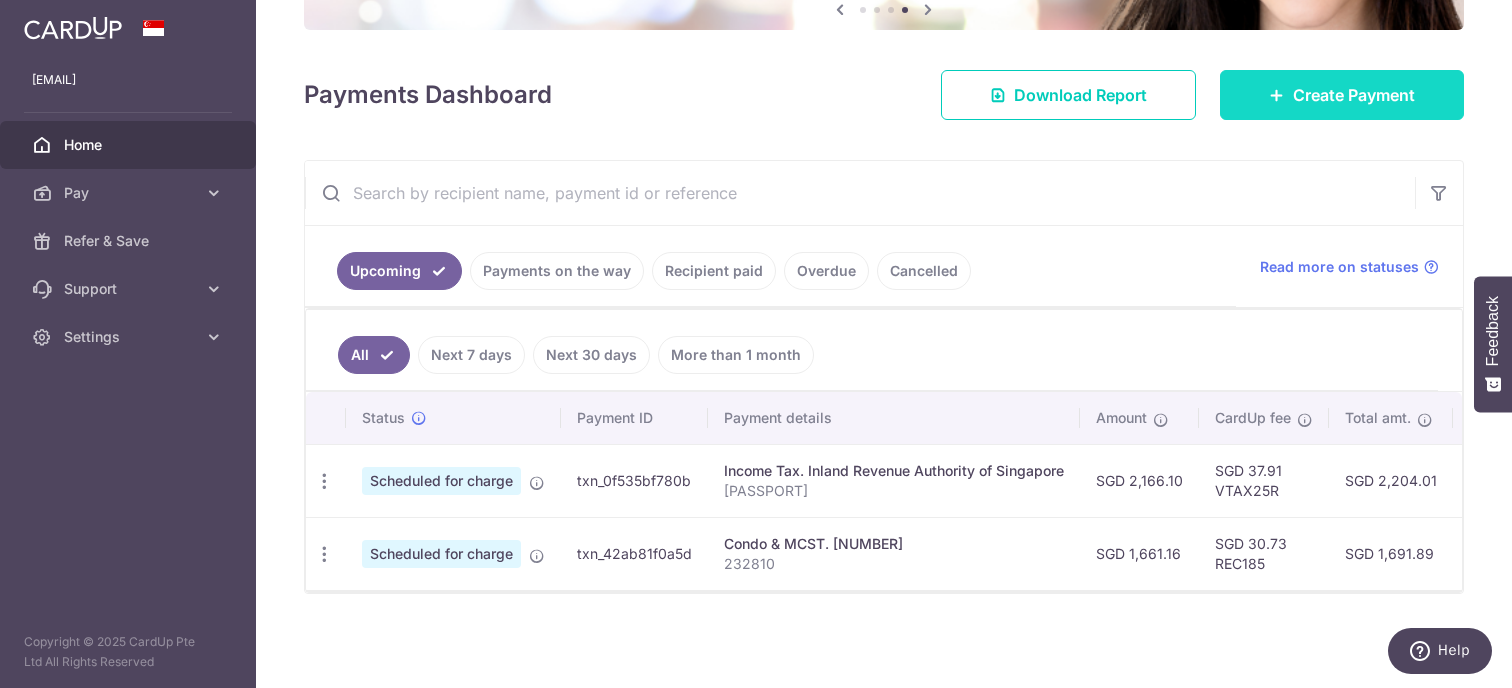 click on "Create Payment" at bounding box center [1354, 95] 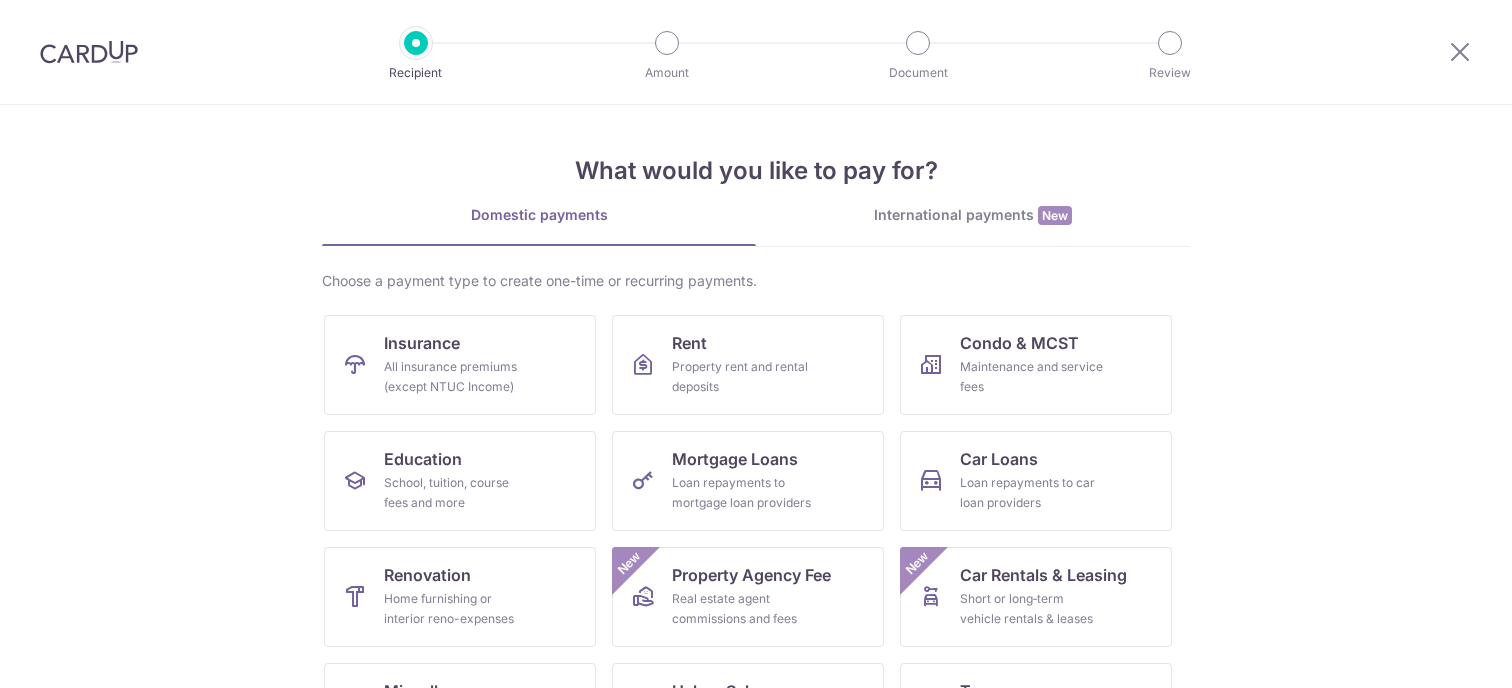 scroll, scrollTop: 0, scrollLeft: 0, axis: both 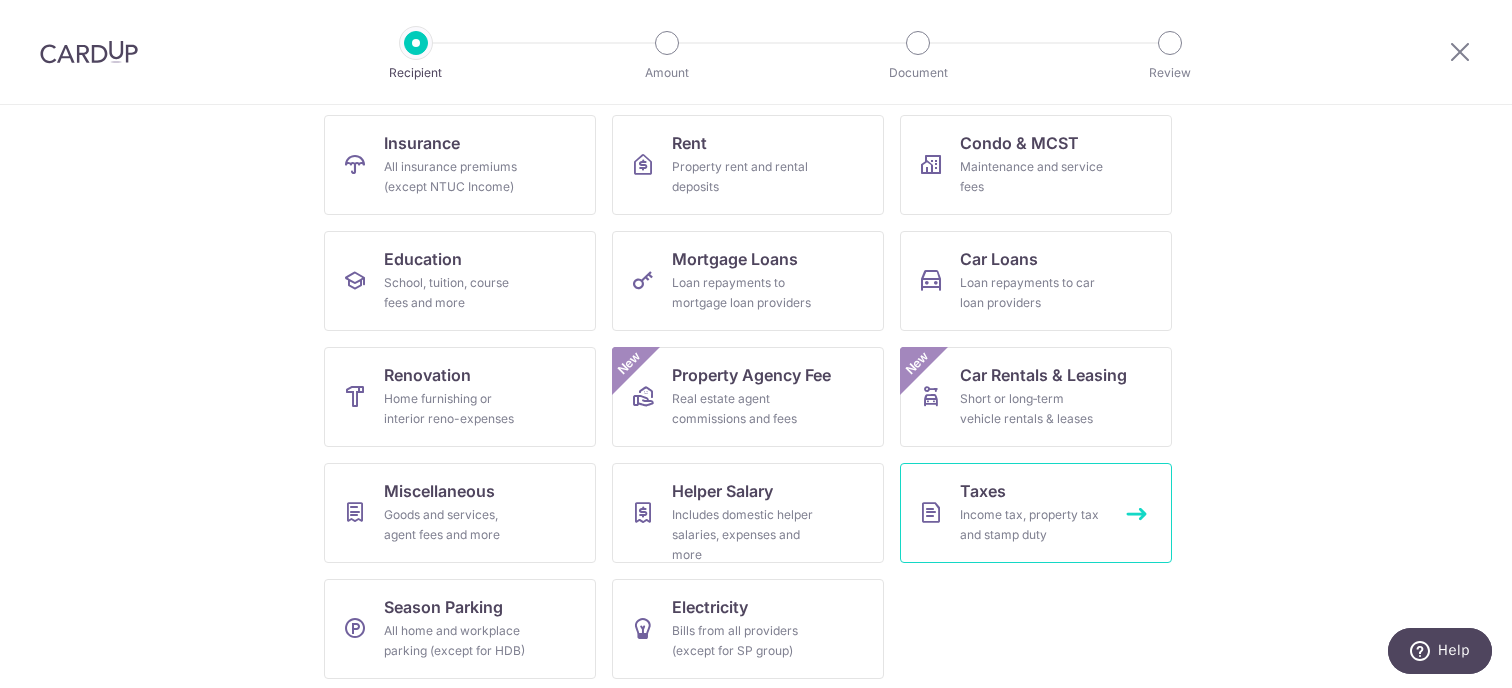 click on "Taxes Income tax, property tax and stamp duty" at bounding box center (1036, 513) 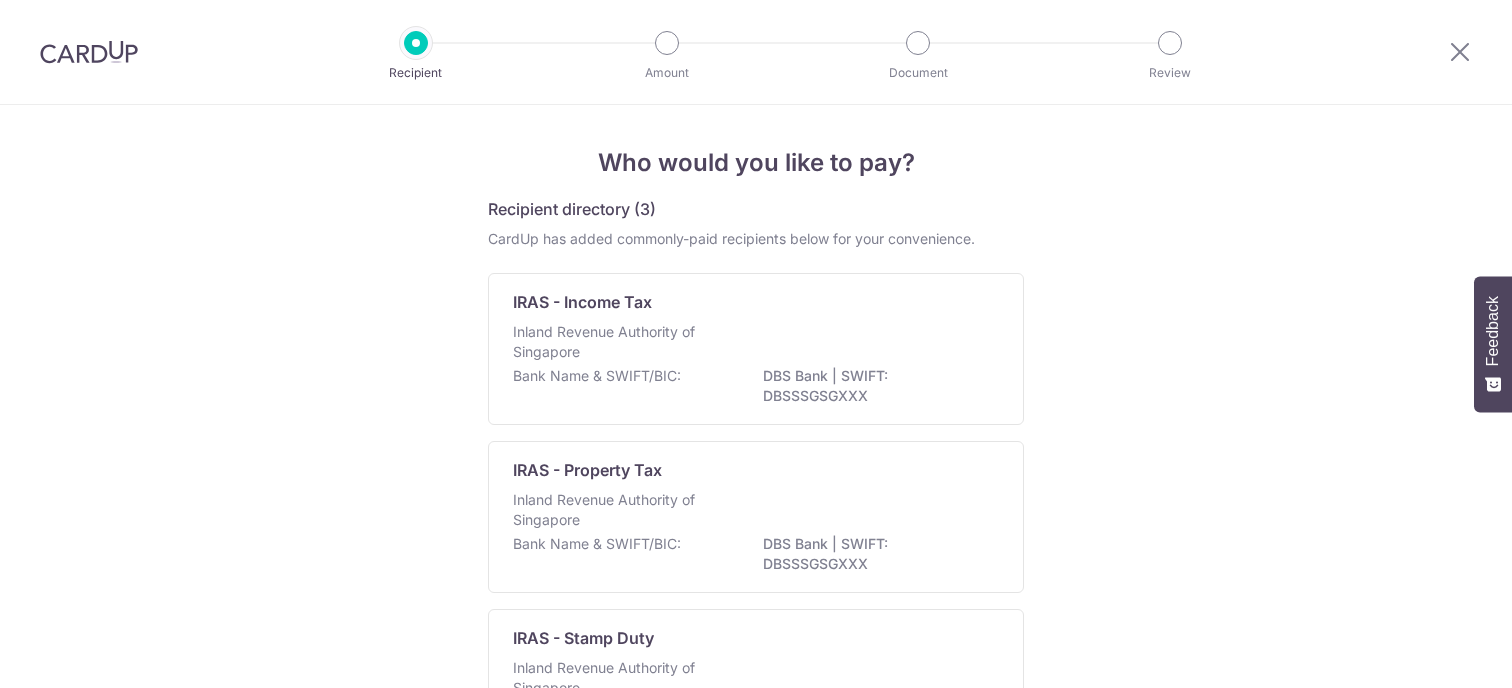 scroll, scrollTop: 0, scrollLeft: 0, axis: both 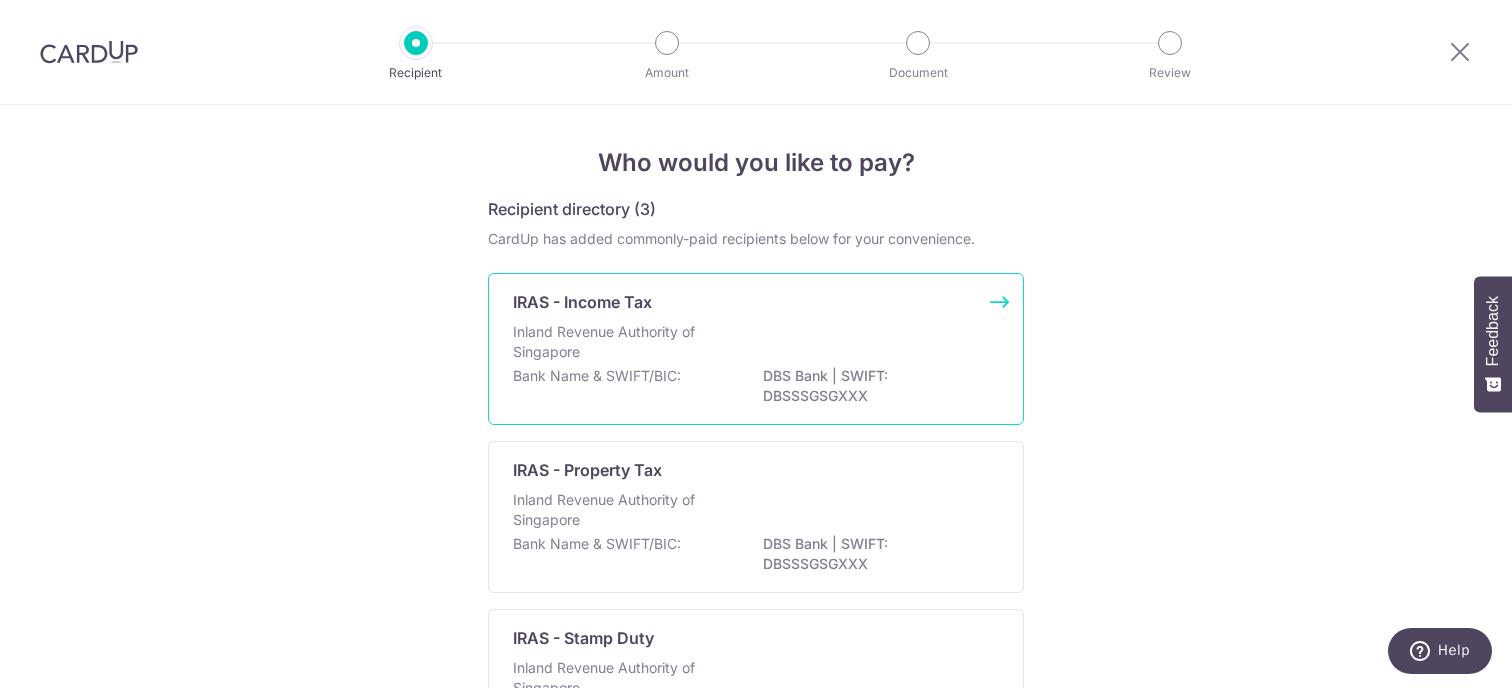 click on "IRAS - Income Tax" at bounding box center [756, 302] 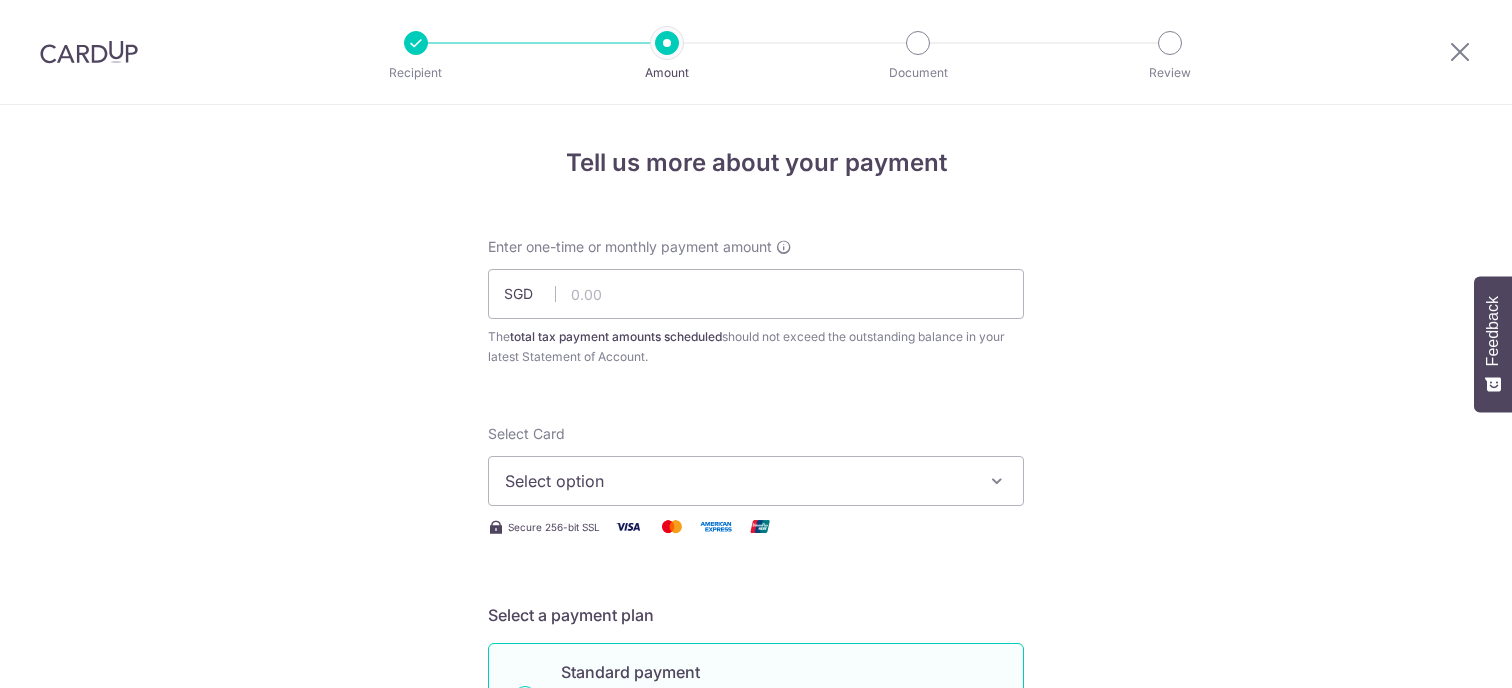 scroll, scrollTop: 0, scrollLeft: 0, axis: both 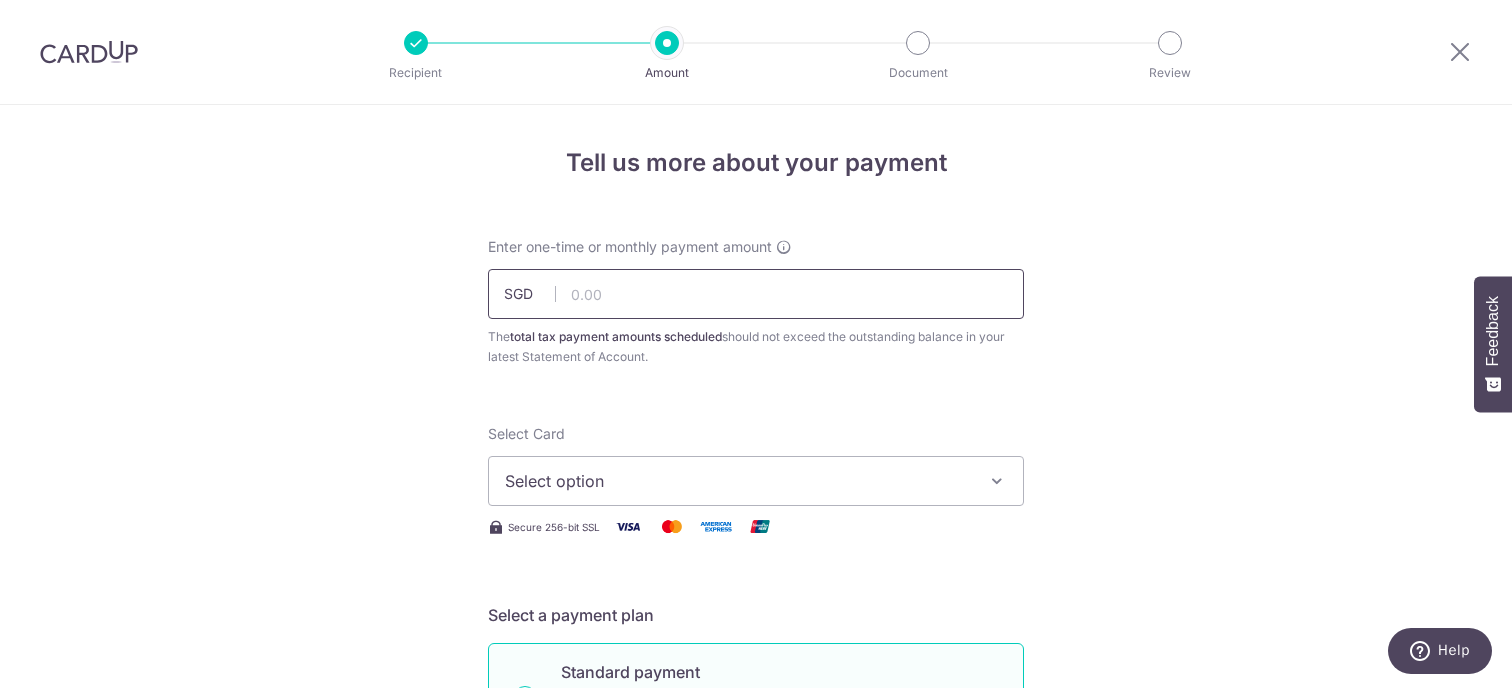 click at bounding box center [756, 294] 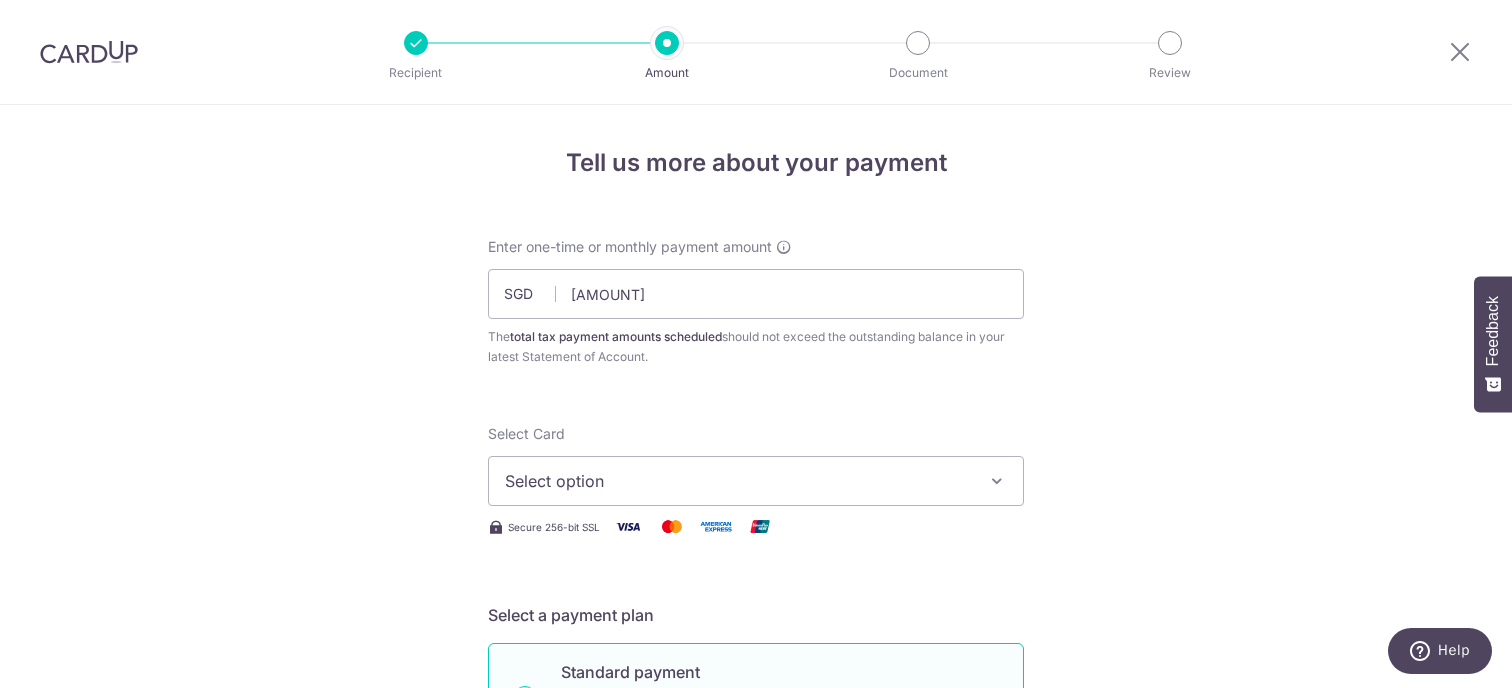 type on "2,166.10" 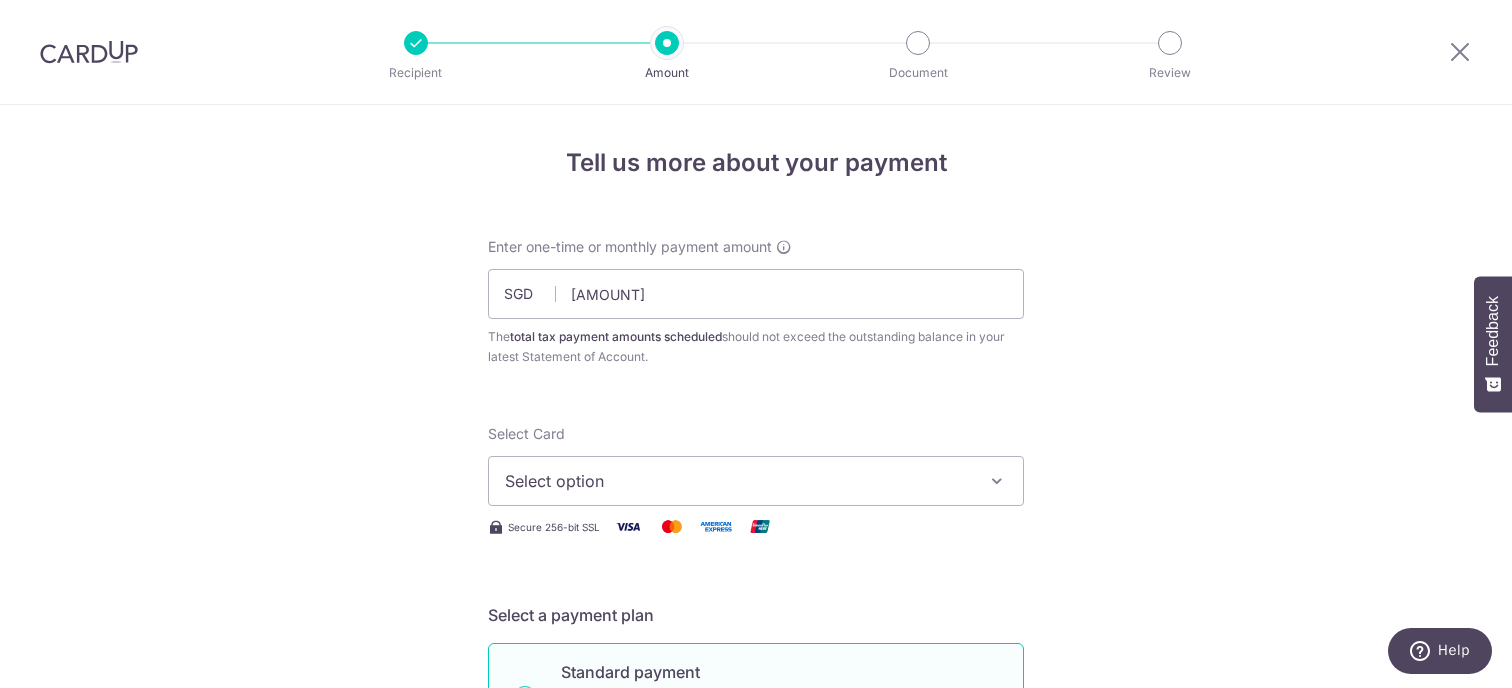 click on "Select option" at bounding box center (738, 481) 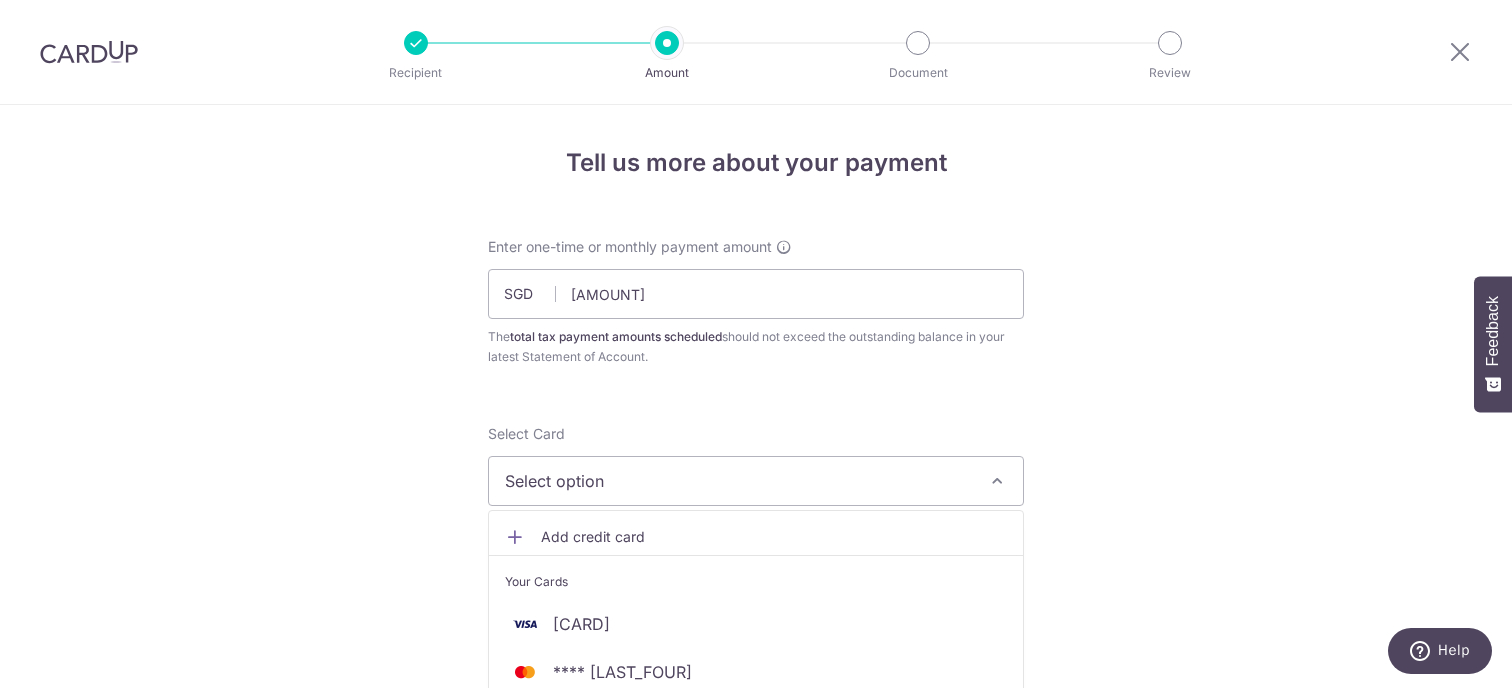 scroll, scrollTop: 300, scrollLeft: 0, axis: vertical 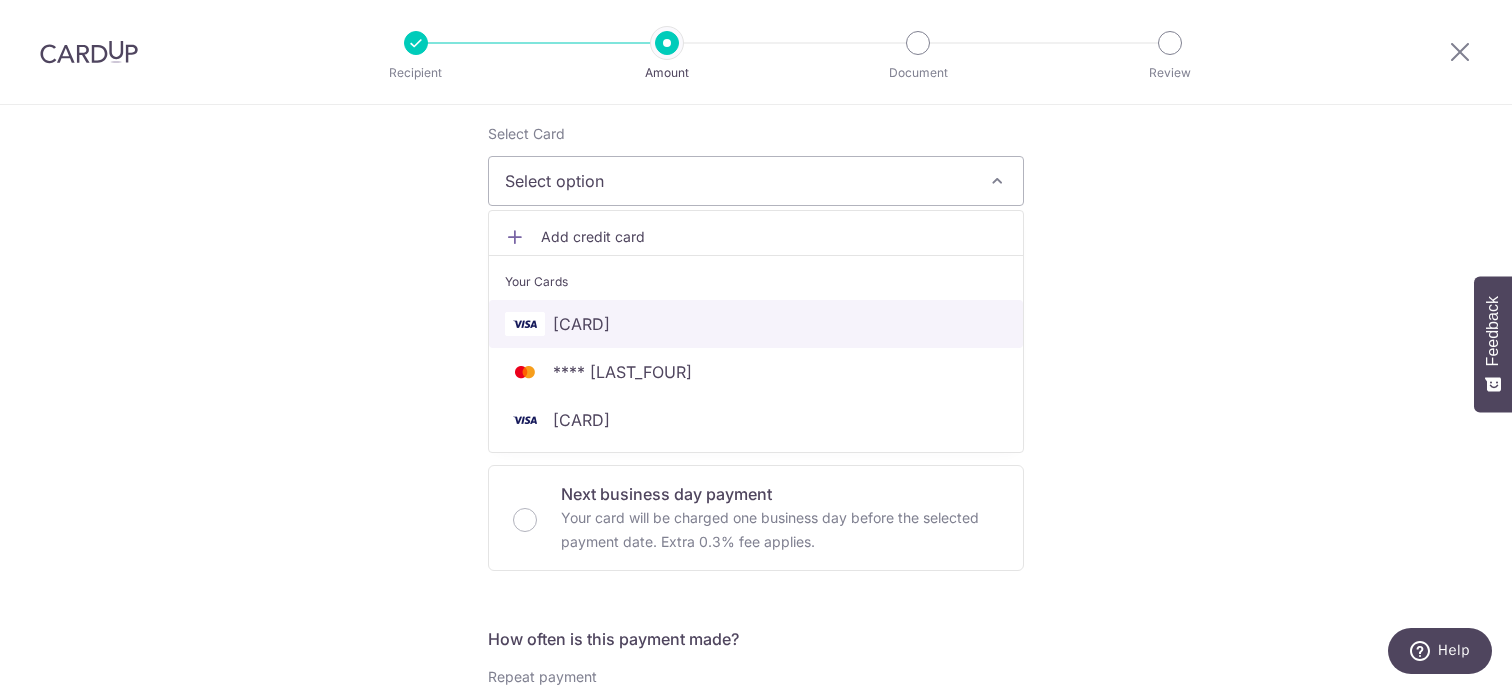 click on "**** [LAST4]" at bounding box center (581, 324) 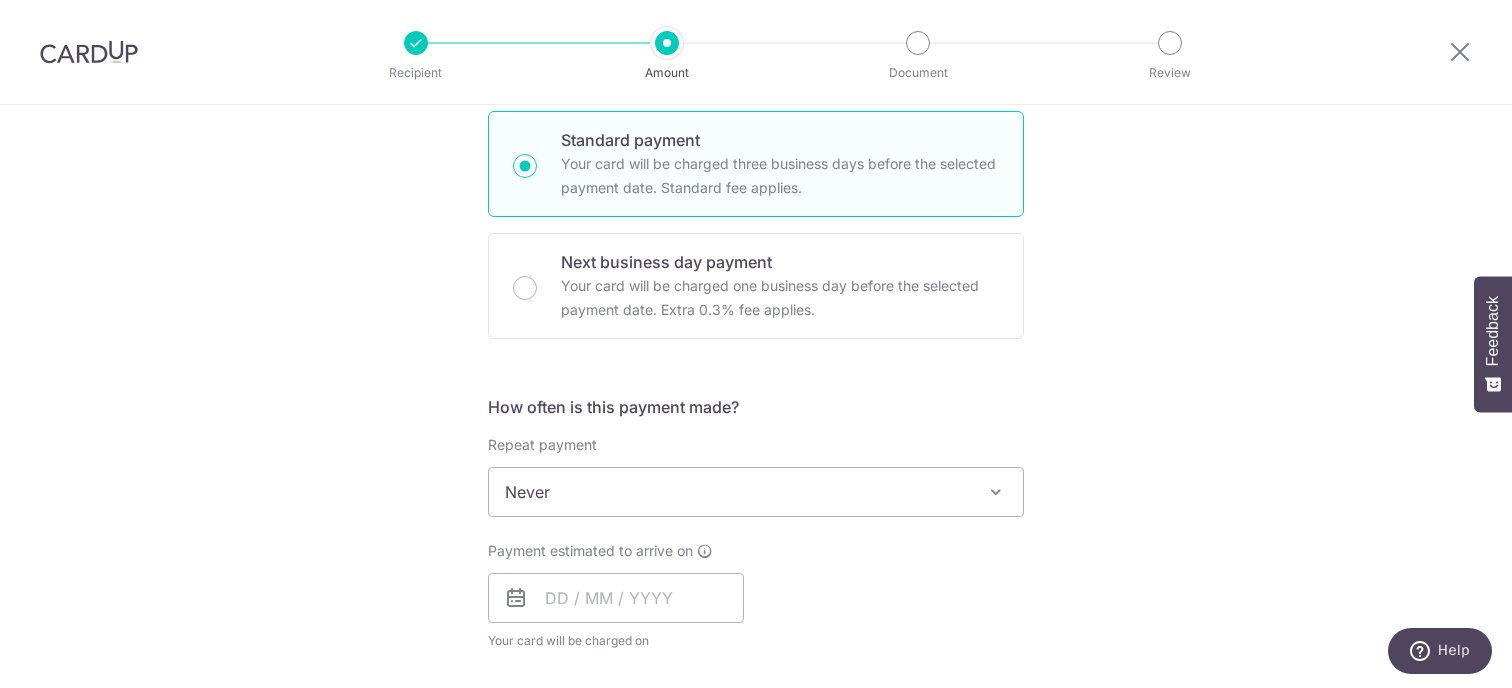 scroll, scrollTop: 600, scrollLeft: 0, axis: vertical 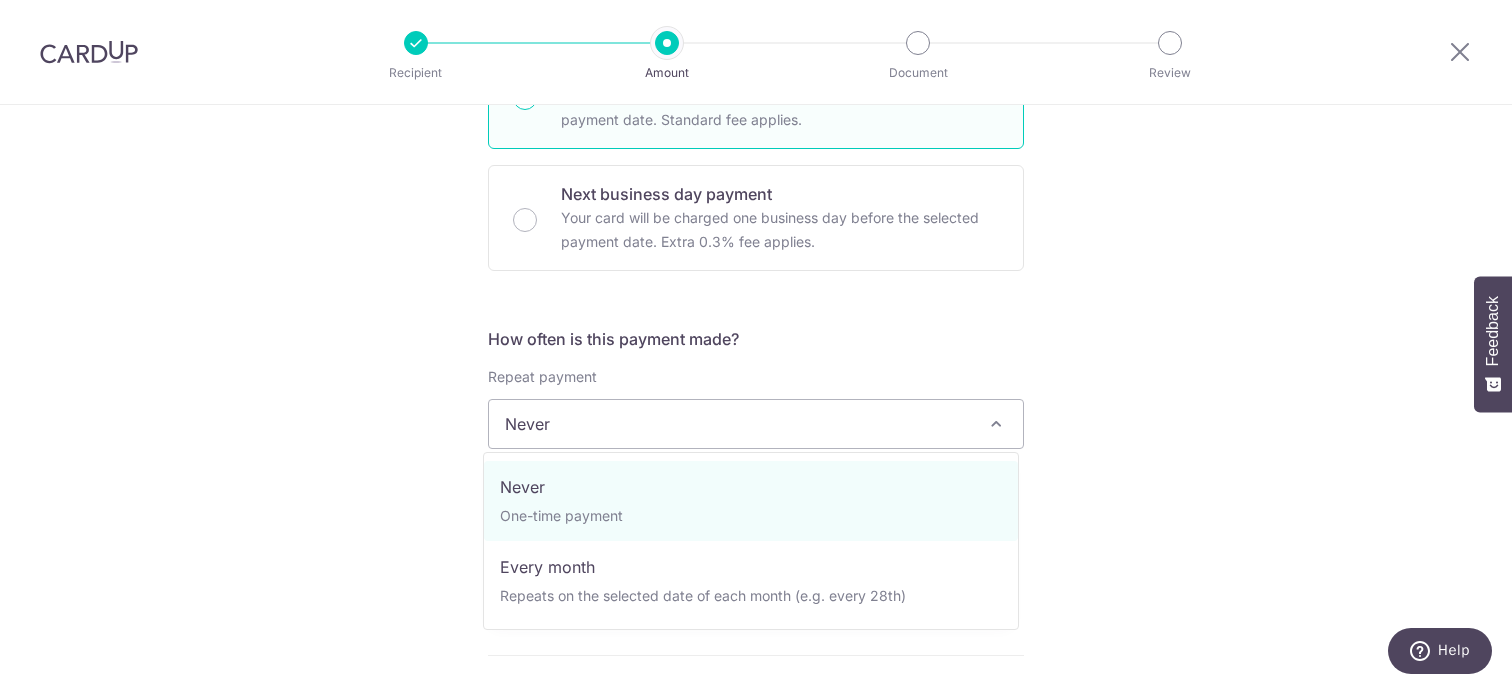 click on "Never" at bounding box center [756, 424] 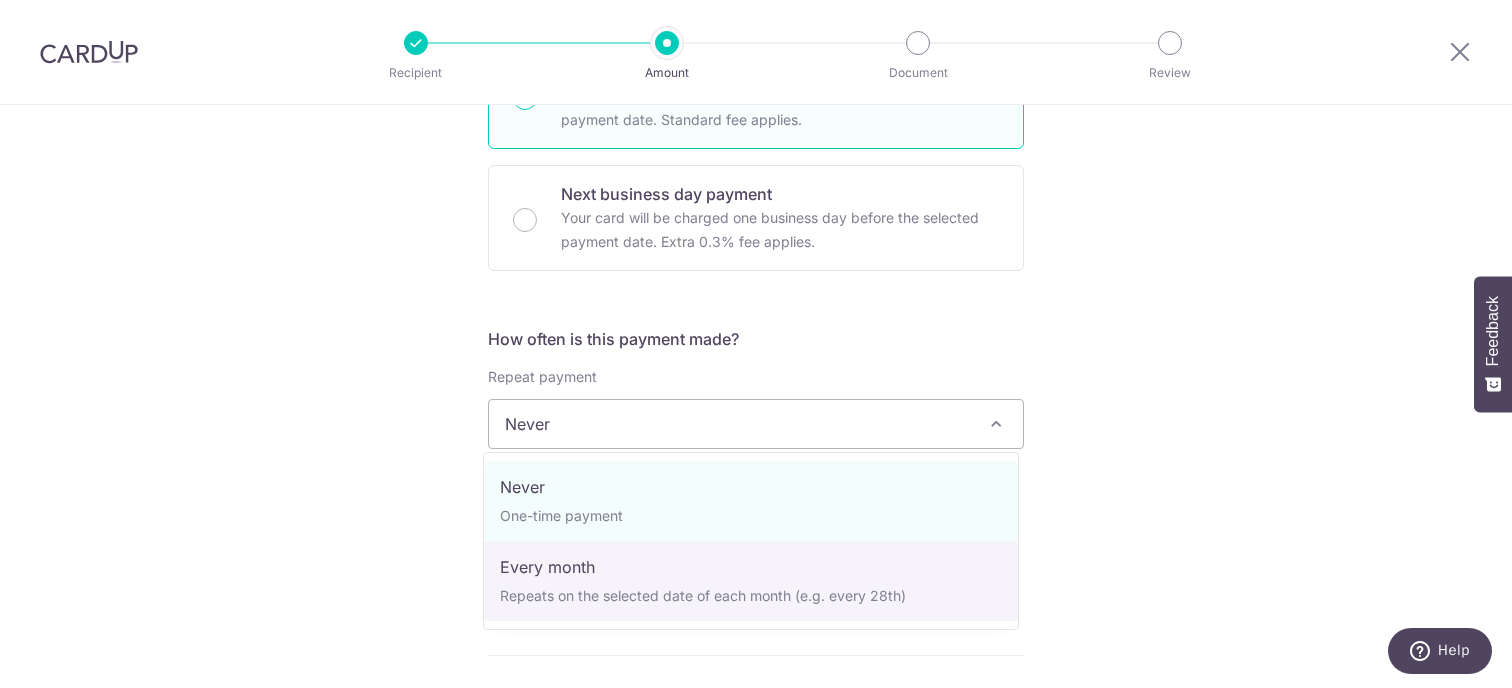 select on "3" 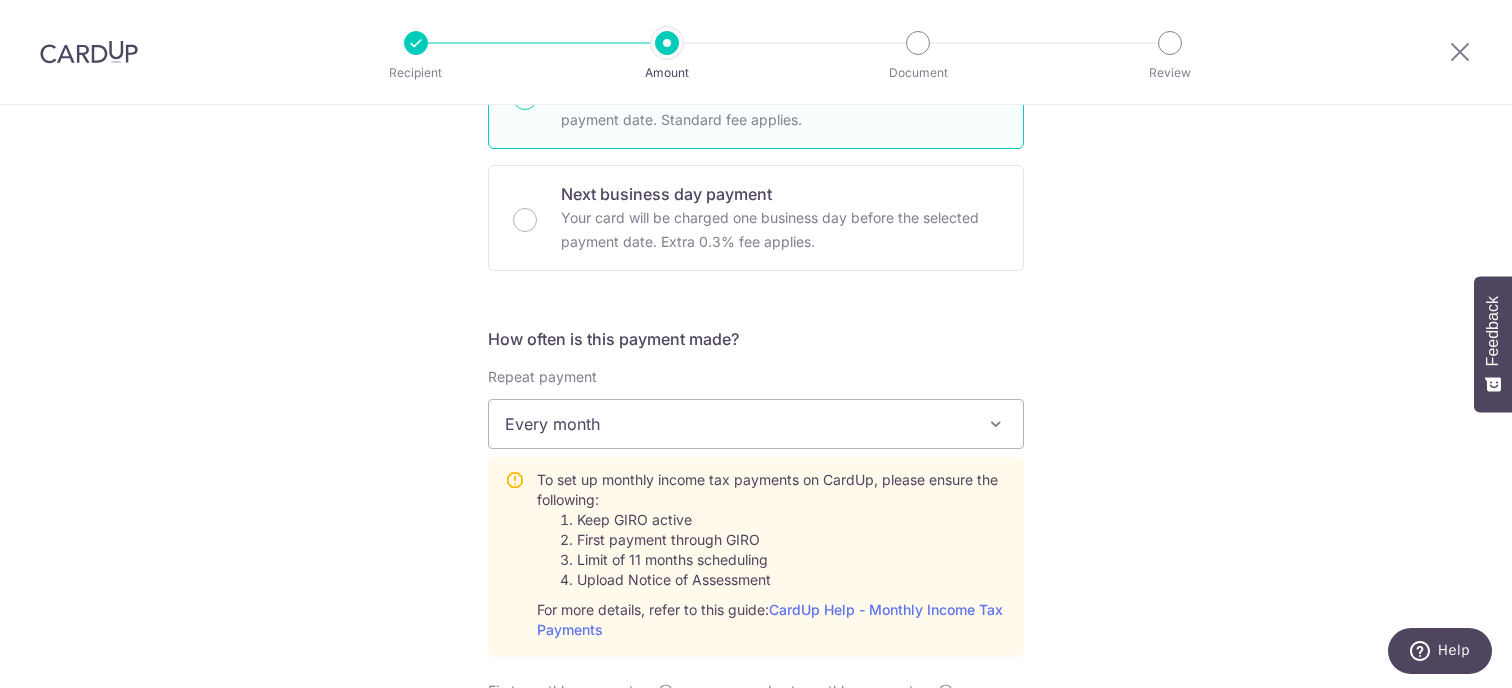 scroll, scrollTop: 900, scrollLeft: 0, axis: vertical 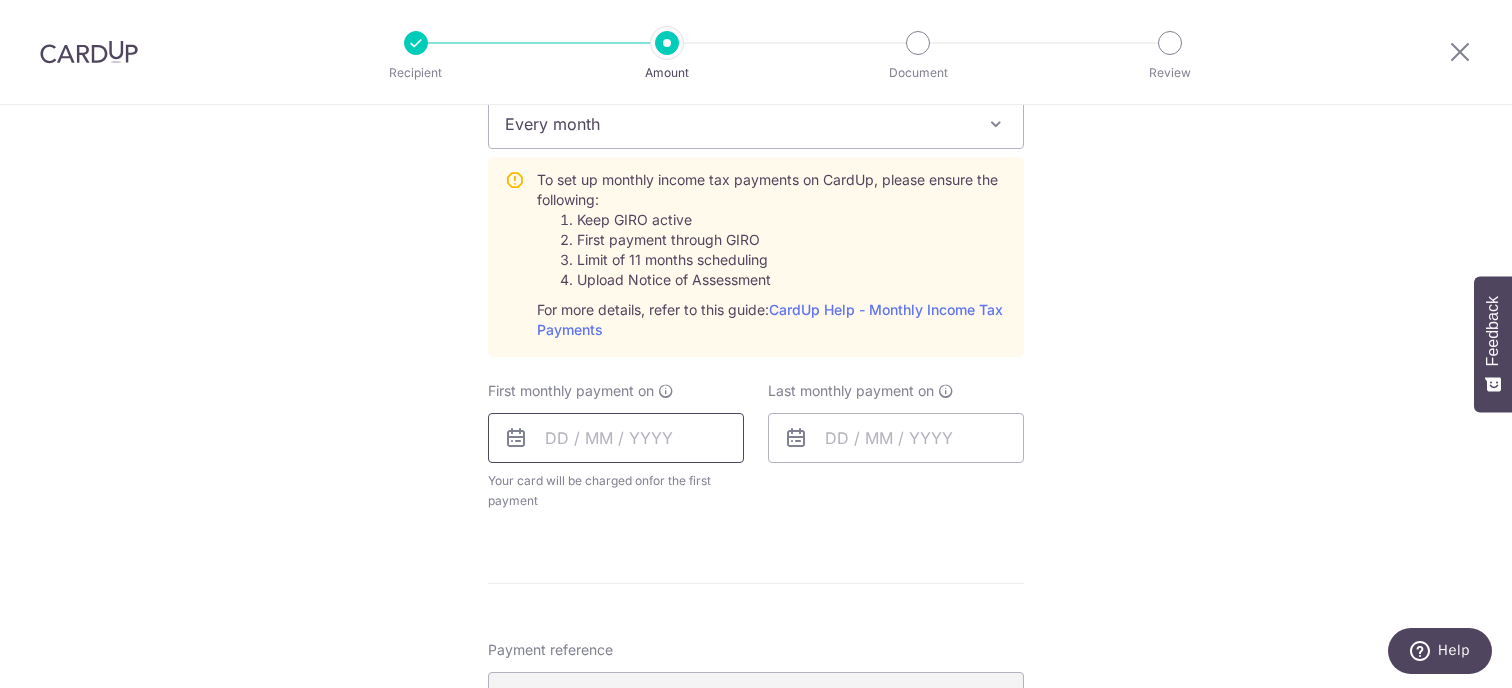 click at bounding box center [616, 438] 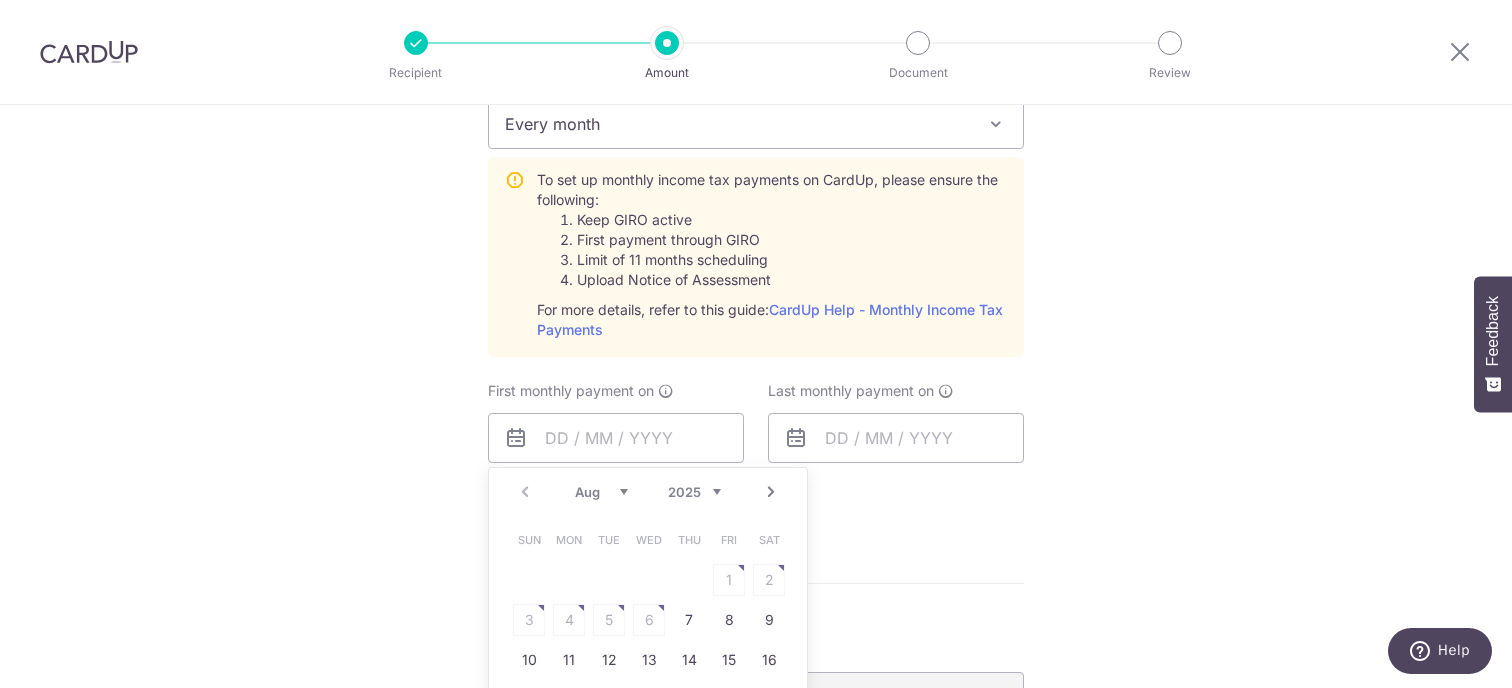 click on "Next" at bounding box center (771, 492) 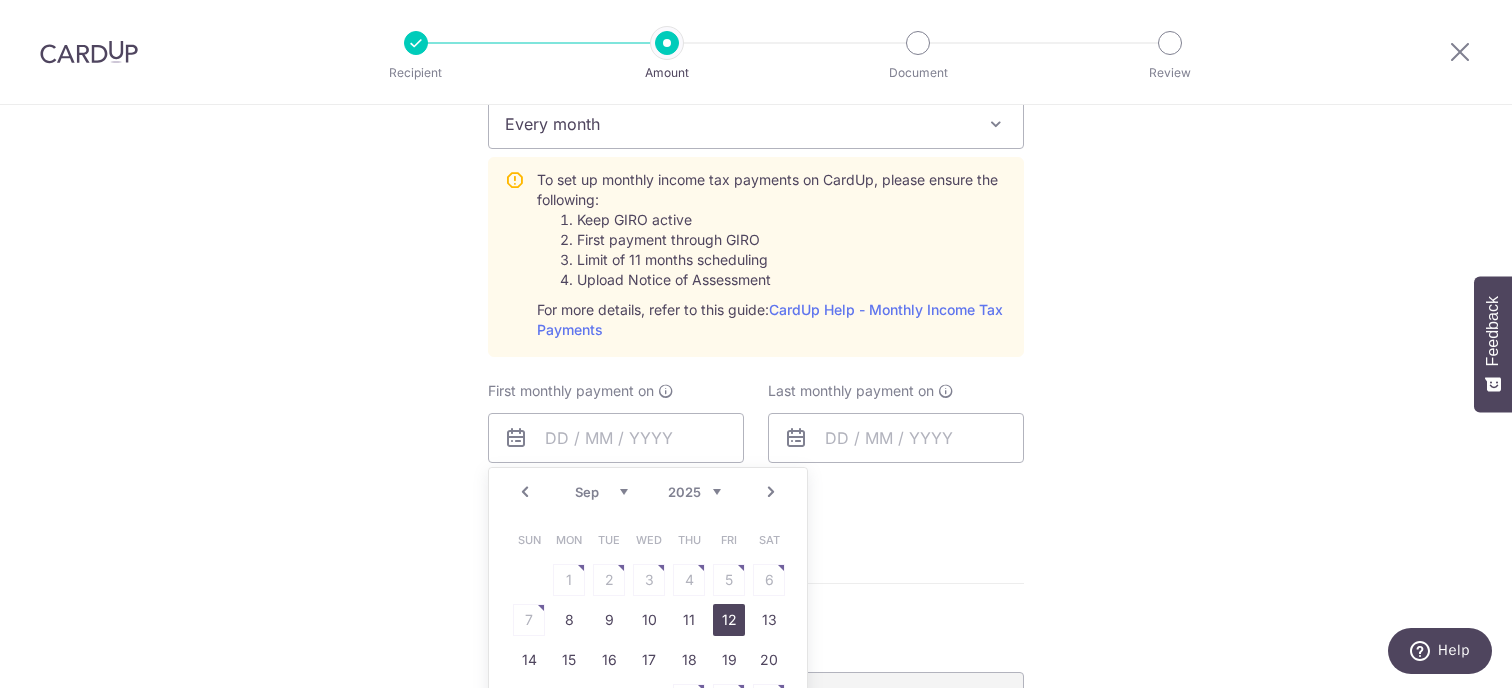 click on "12" at bounding box center (729, 620) 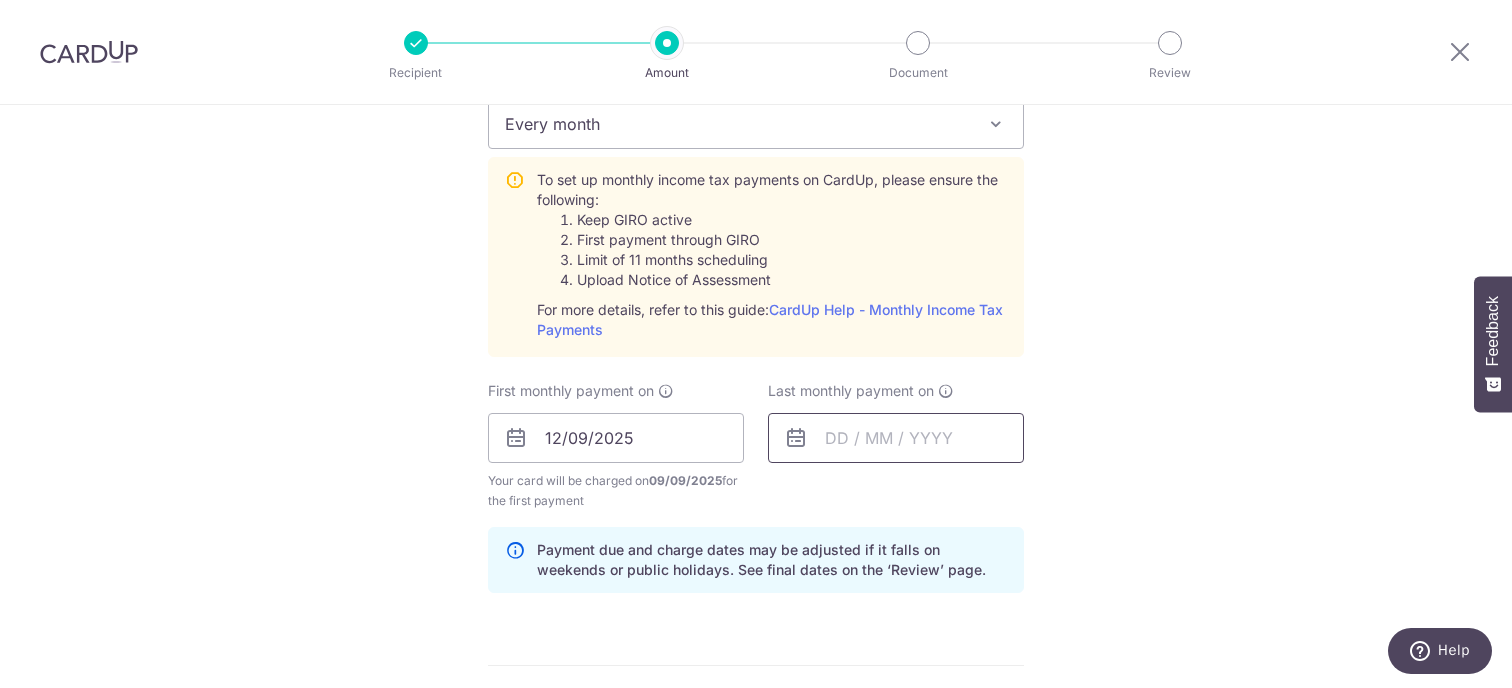 click at bounding box center (896, 438) 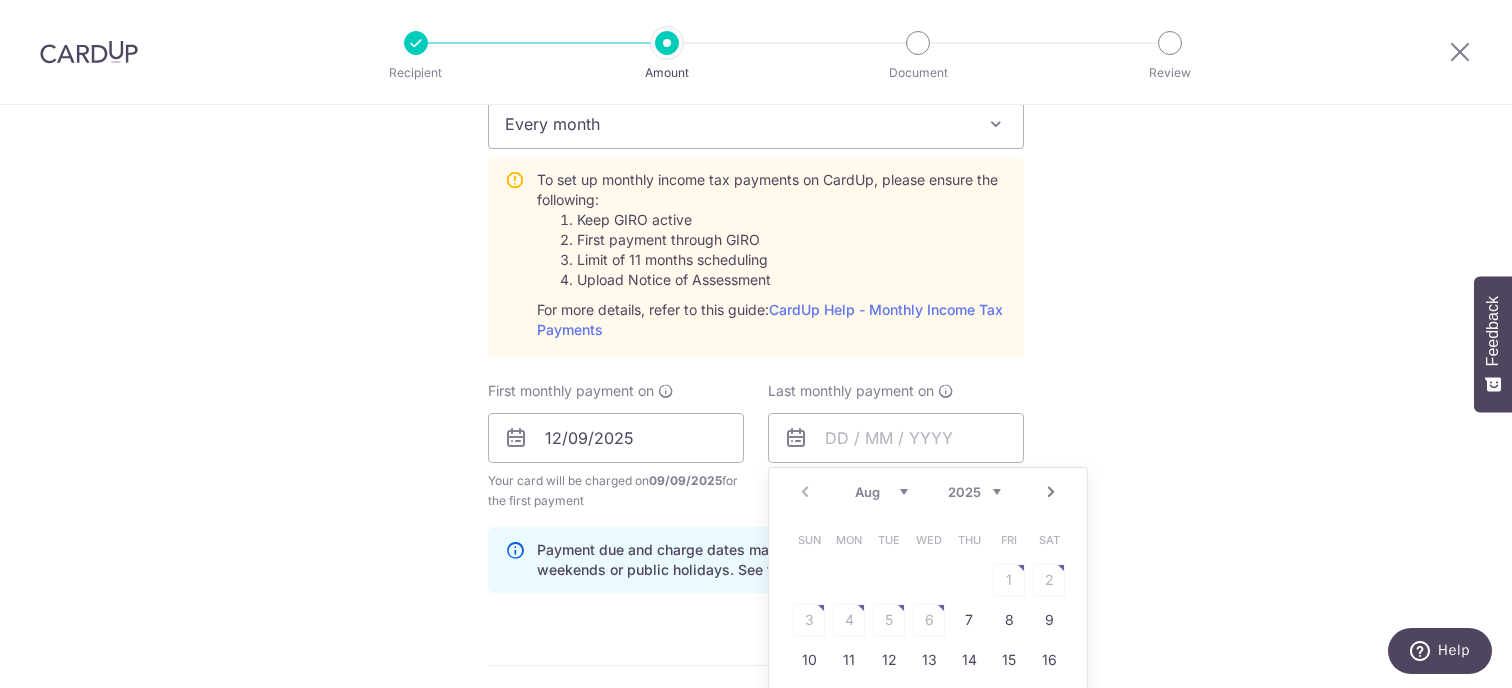 click on "Next" at bounding box center [1051, 492] 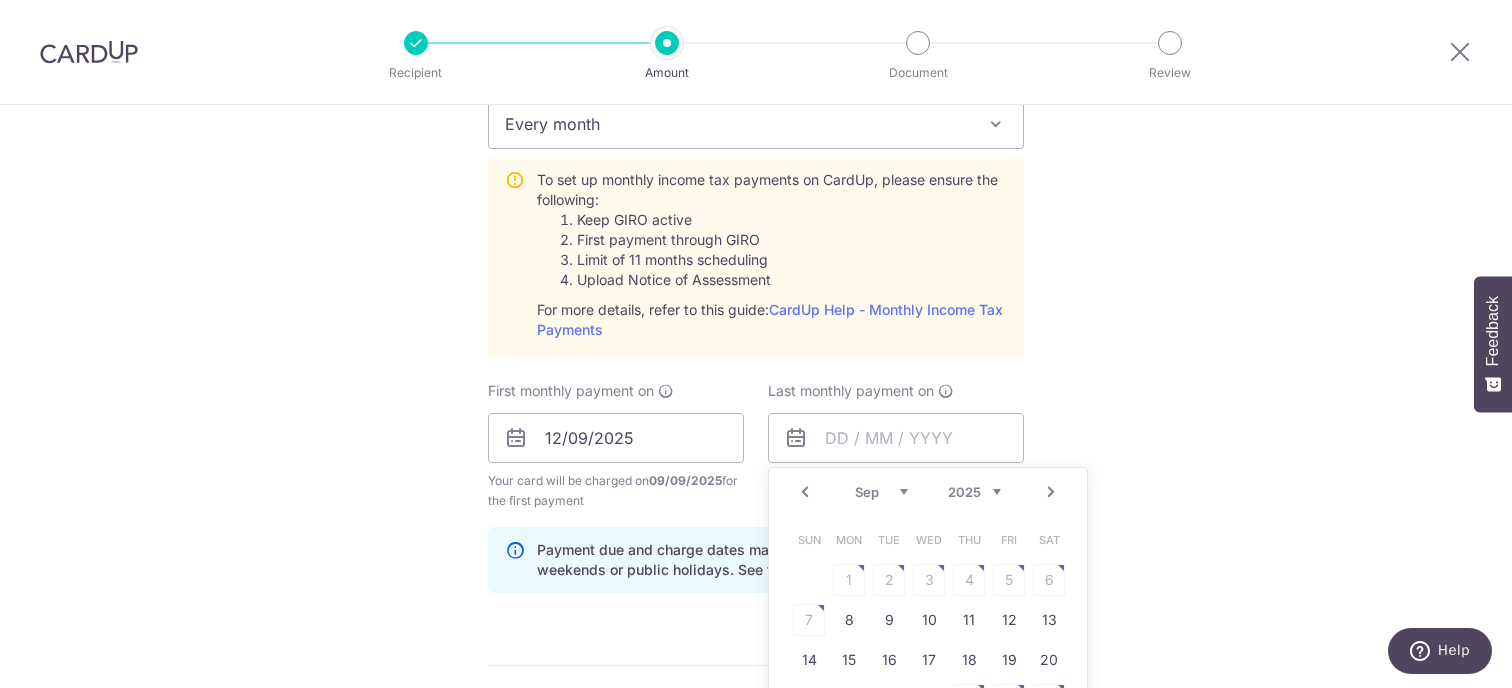 click on "Next" at bounding box center [1051, 492] 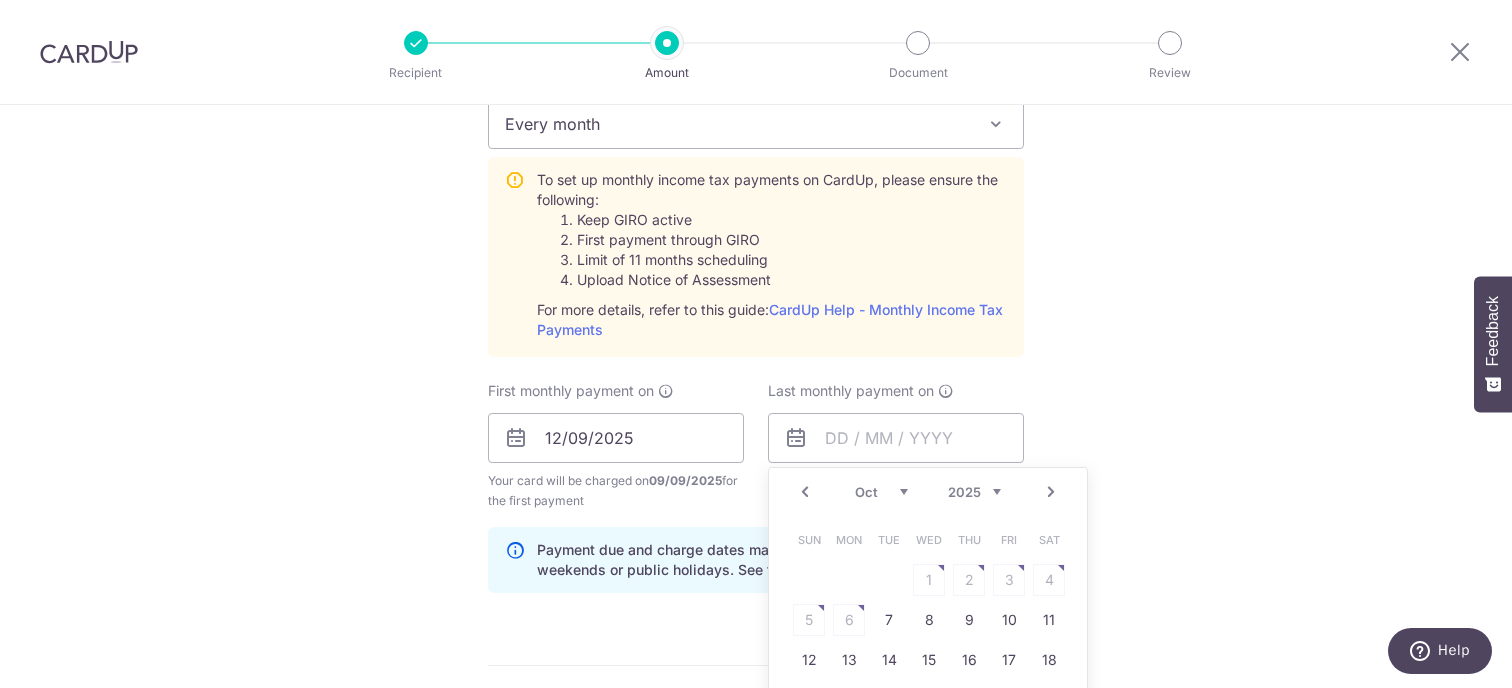 click on "Next" at bounding box center [1051, 492] 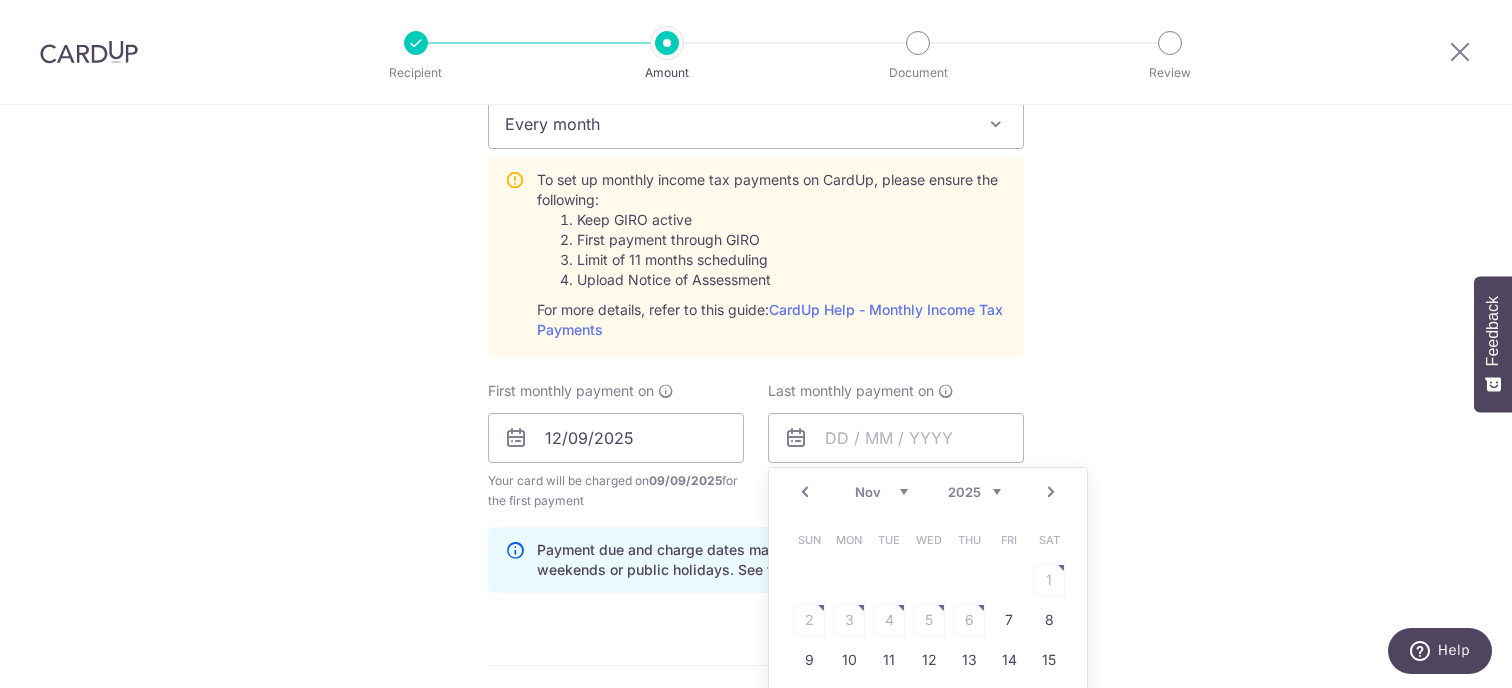 click on "Next" at bounding box center (1051, 492) 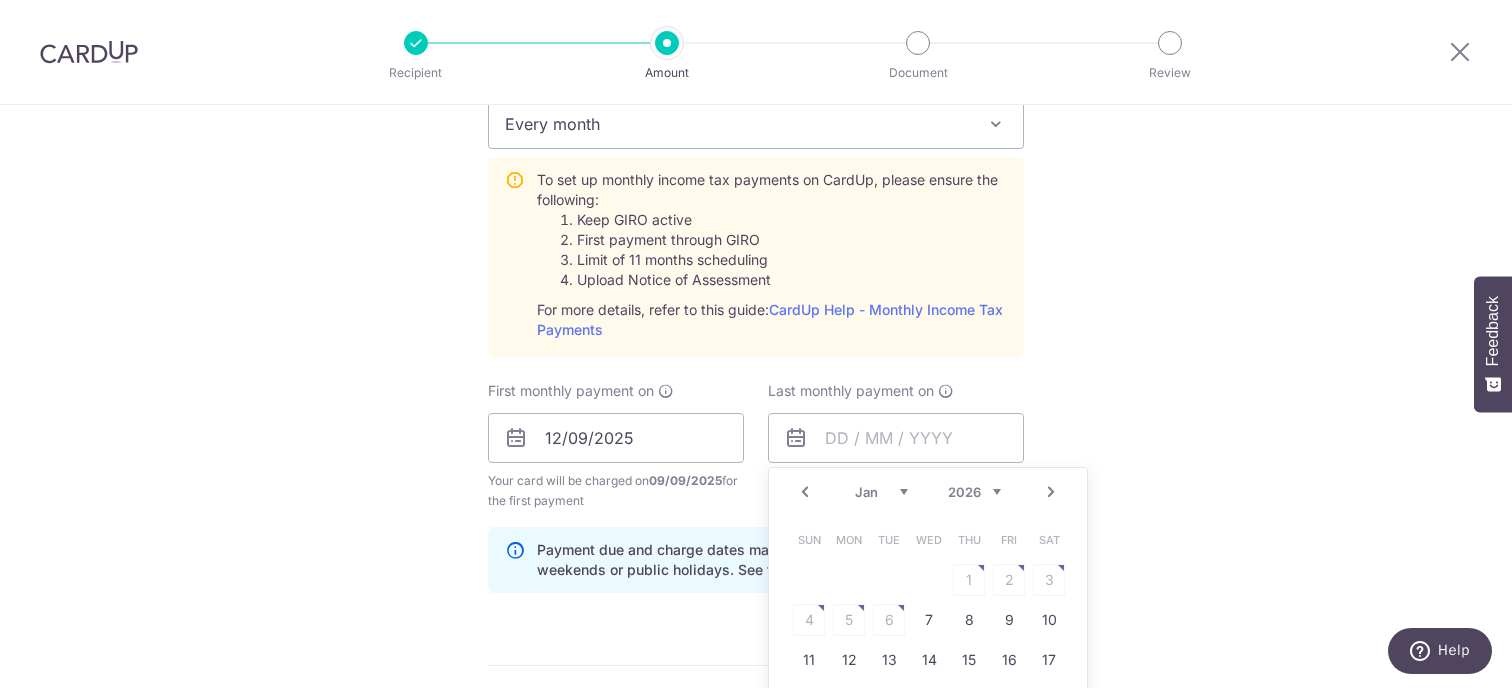 click on "Next" at bounding box center (1051, 492) 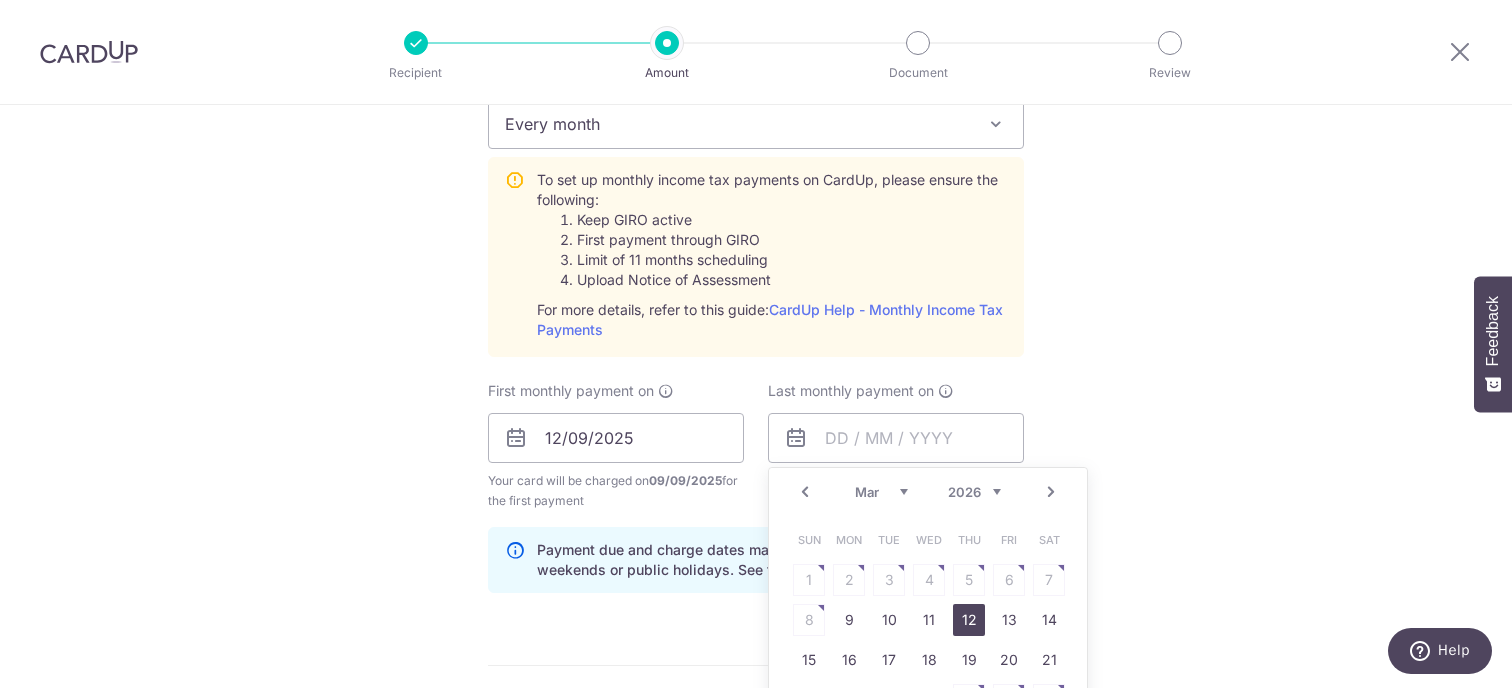 click on "12" at bounding box center (969, 620) 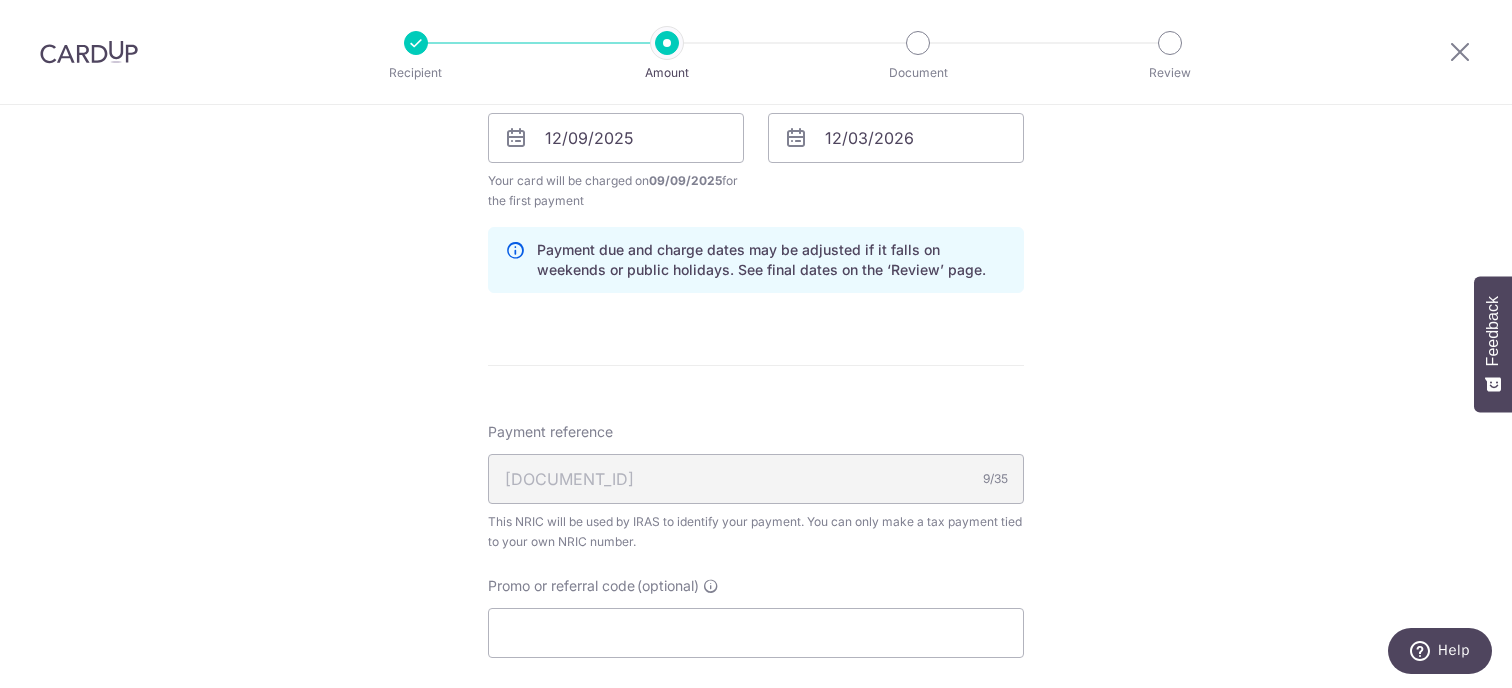 scroll, scrollTop: 1400, scrollLeft: 0, axis: vertical 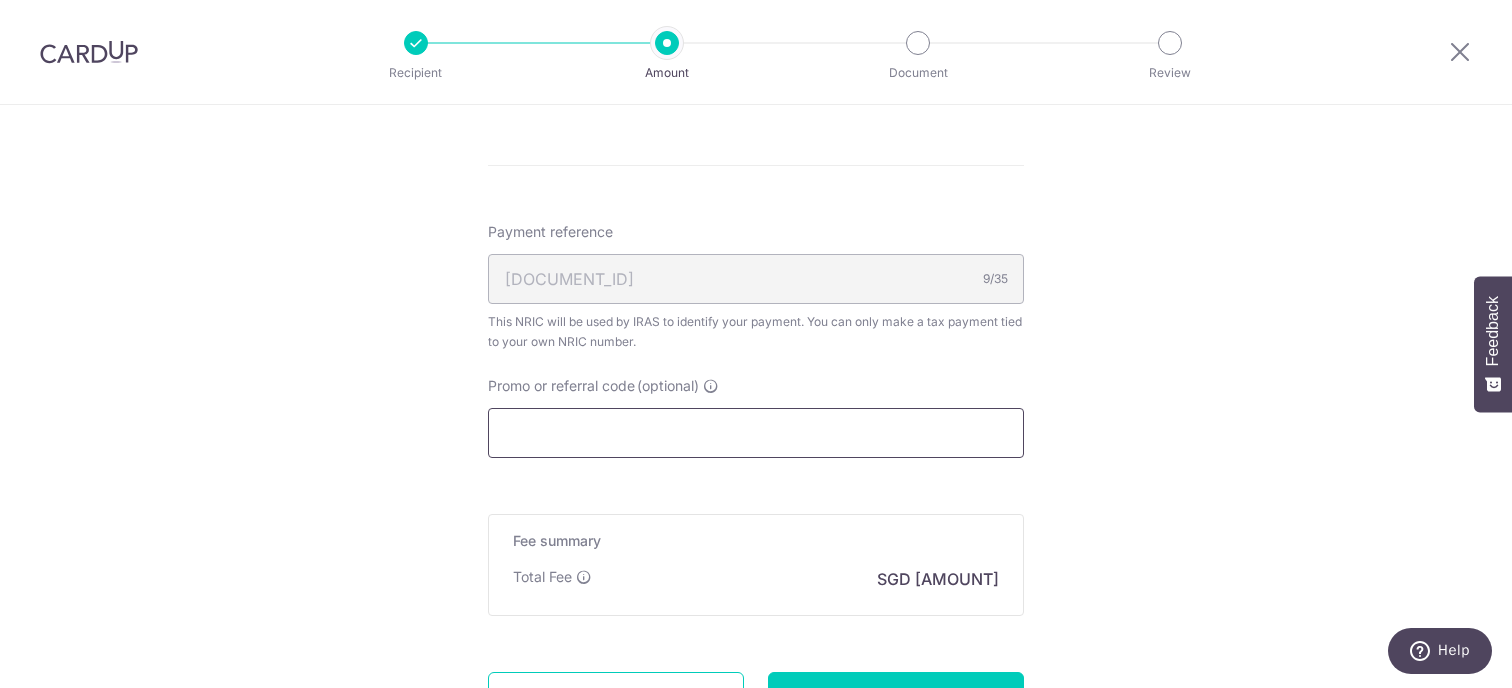 click on "Promo or referral code
(optional)" at bounding box center [756, 433] 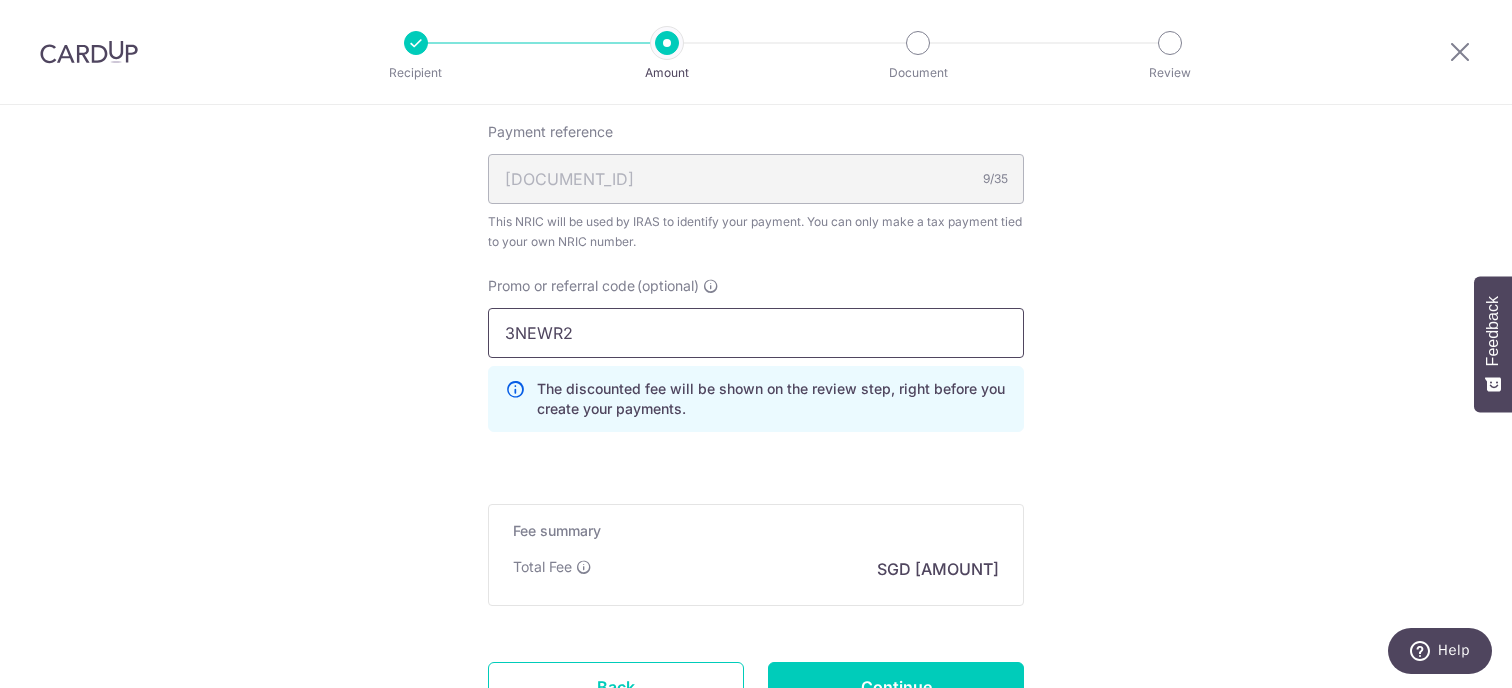 scroll, scrollTop: 1600, scrollLeft: 0, axis: vertical 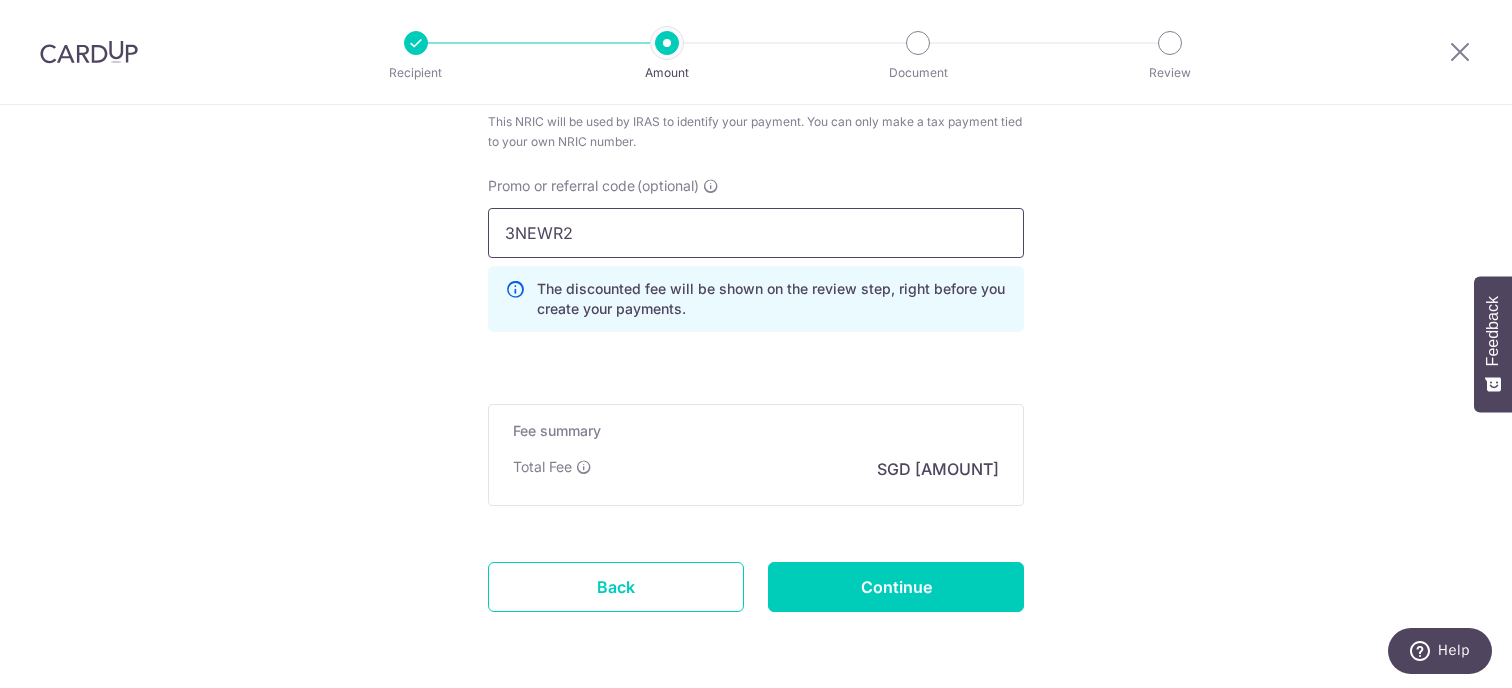 type on "3NEWR2" 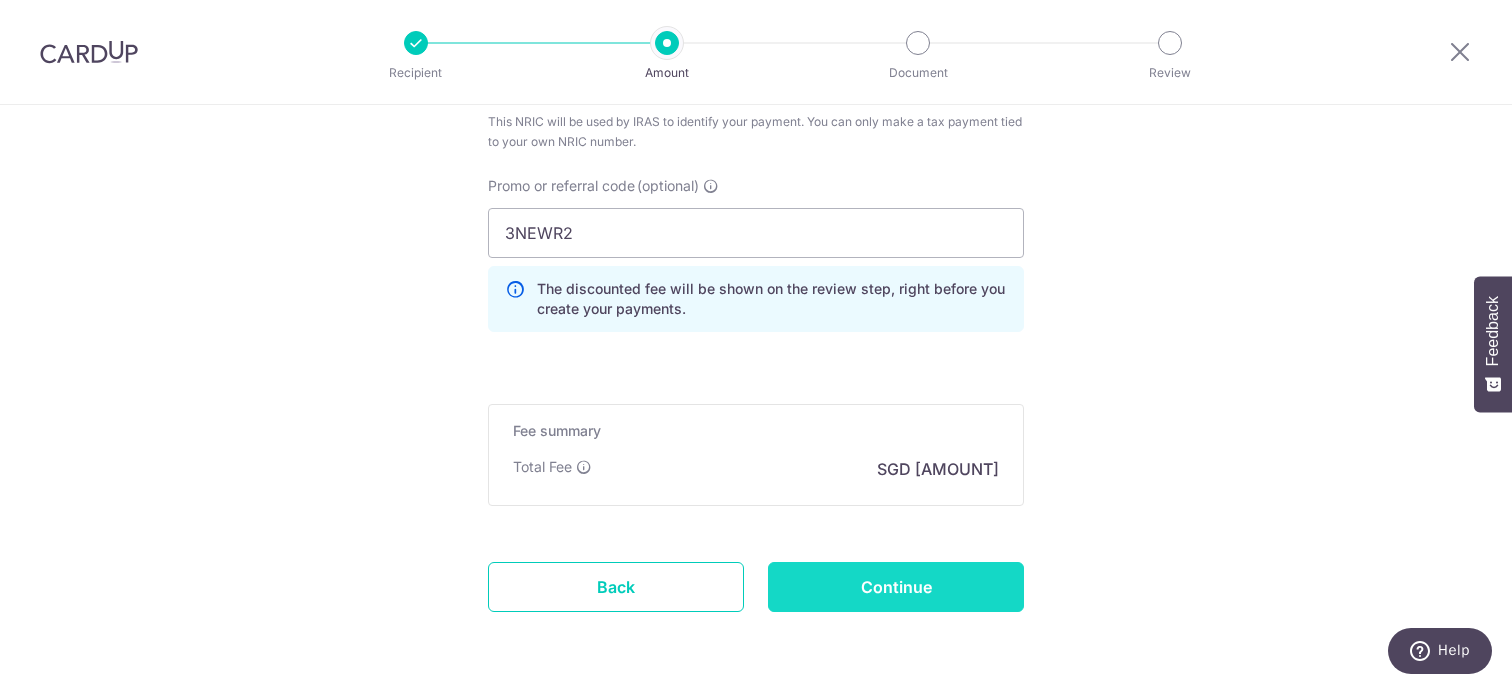 click on "Continue" at bounding box center (896, 587) 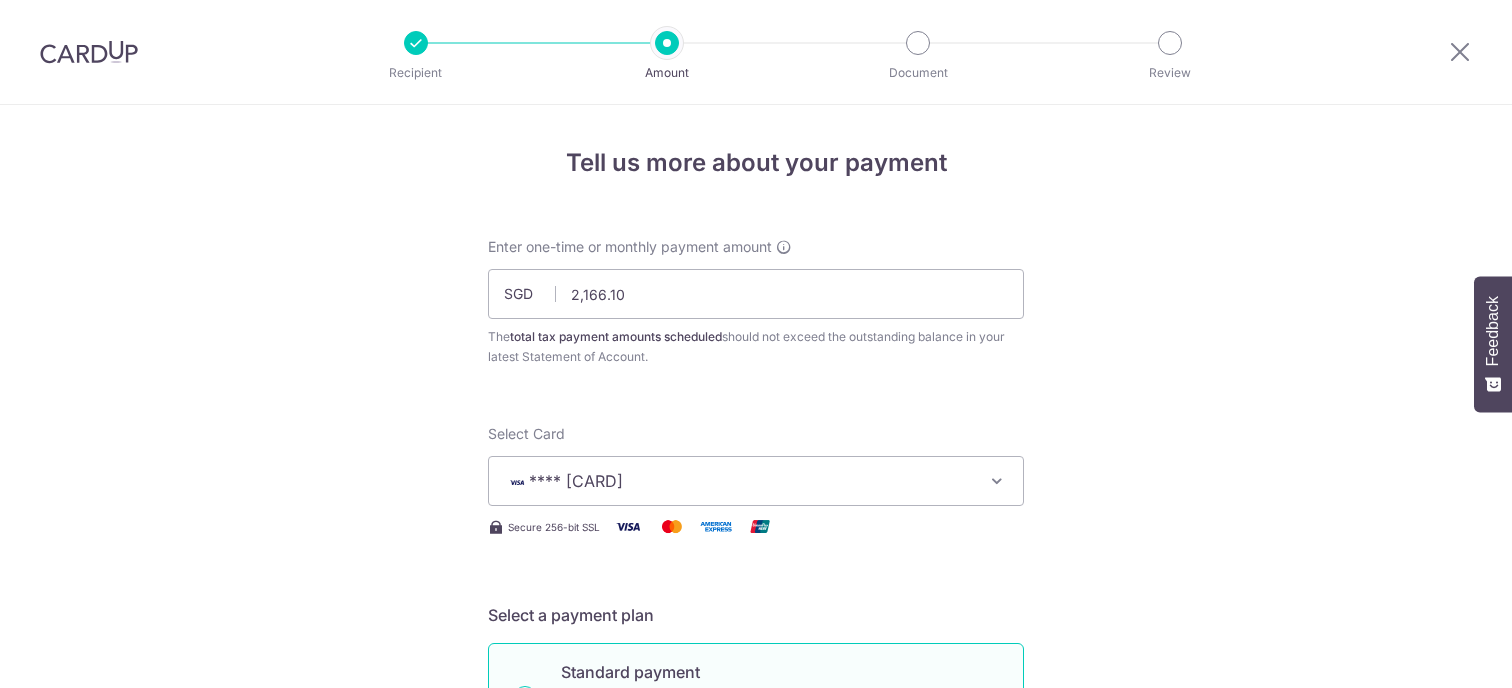 scroll, scrollTop: 0, scrollLeft: 0, axis: both 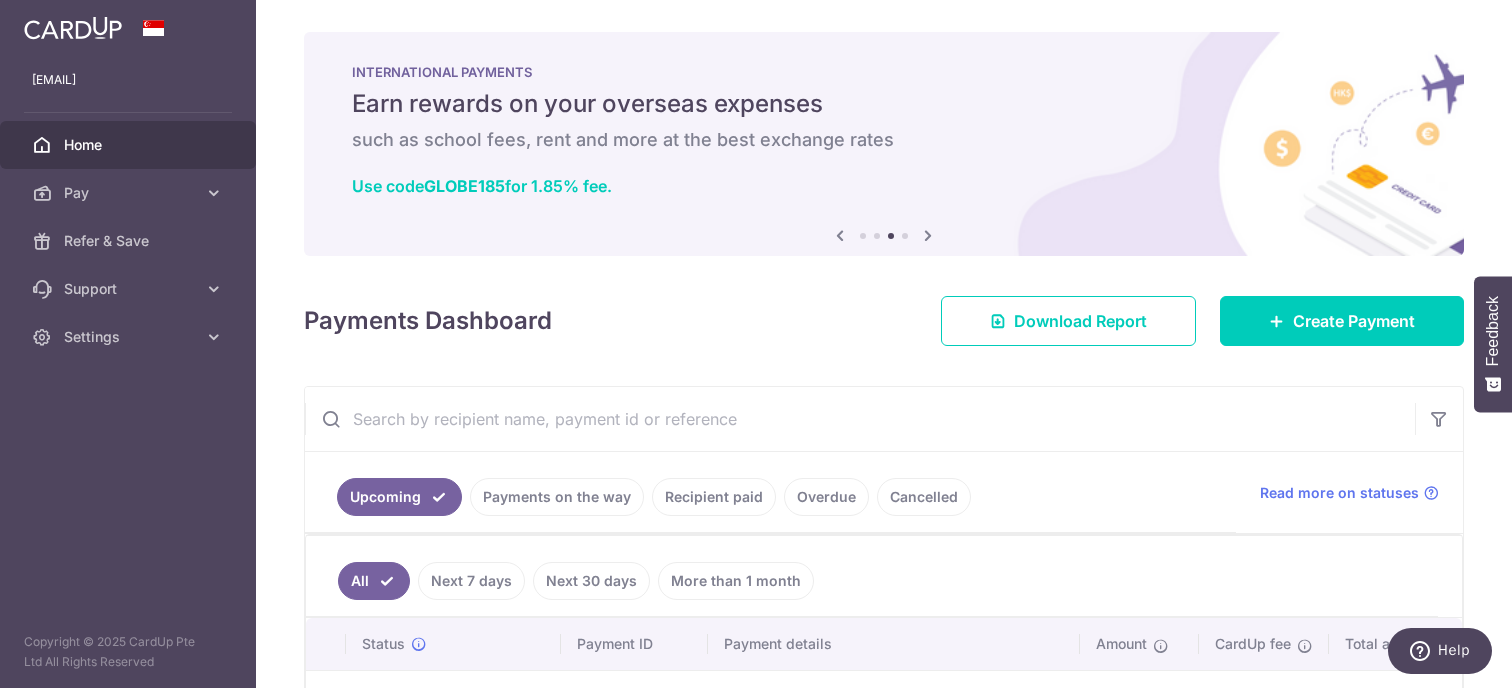 click at bounding box center (928, 235) 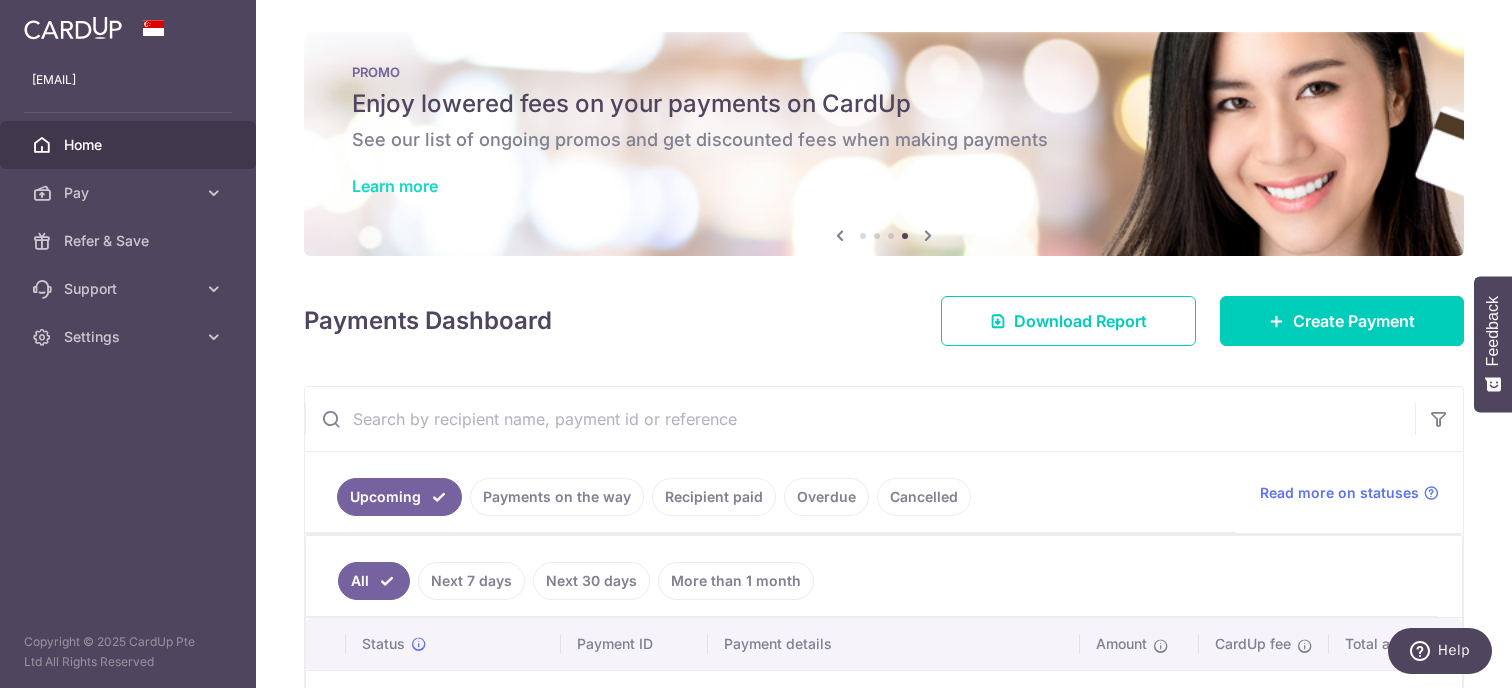 click on "Learn more" at bounding box center [395, 186] 